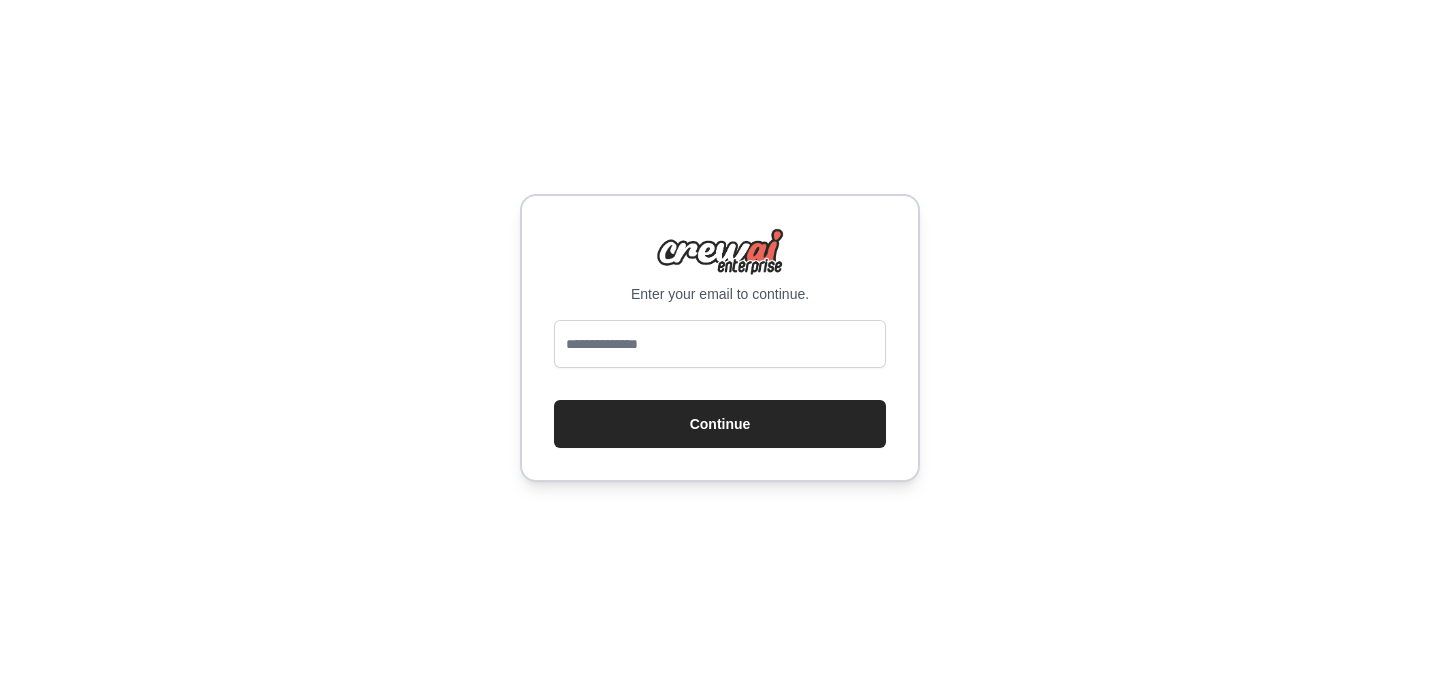 scroll, scrollTop: 0, scrollLeft: 0, axis: both 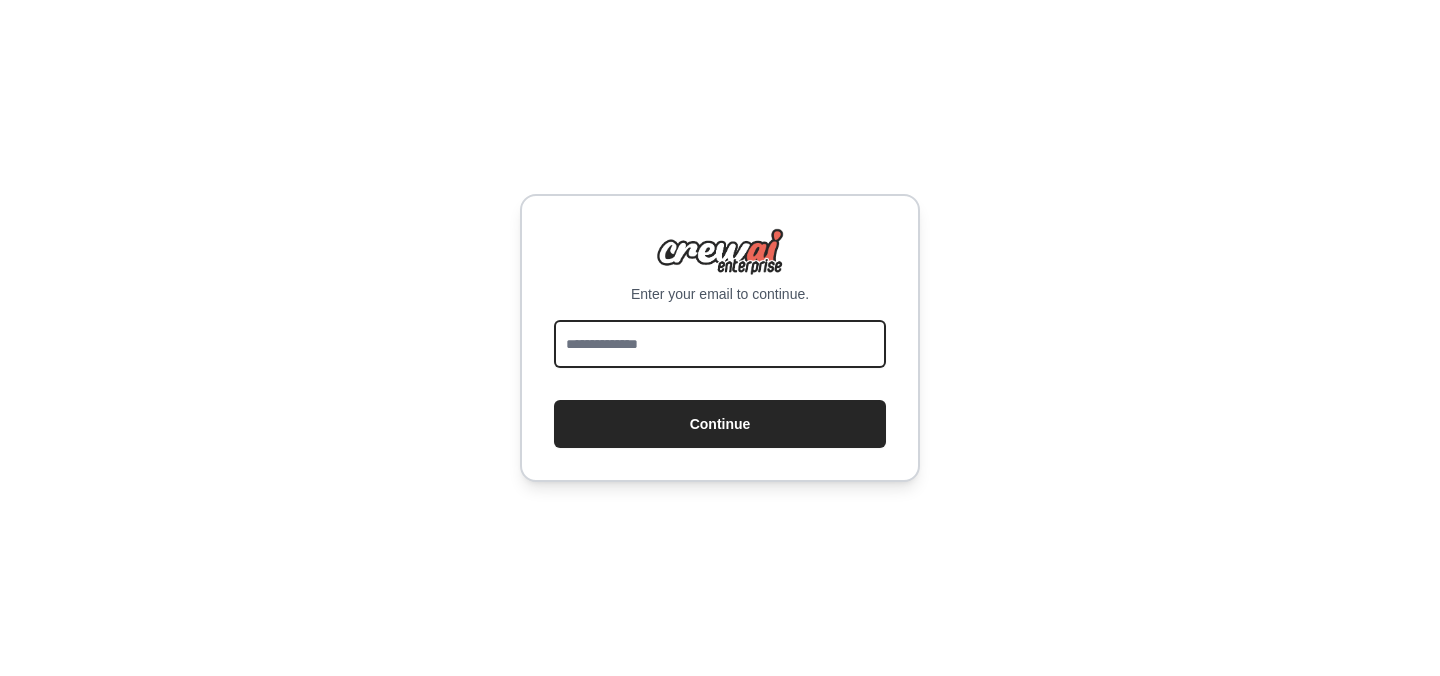 click at bounding box center (720, 344) 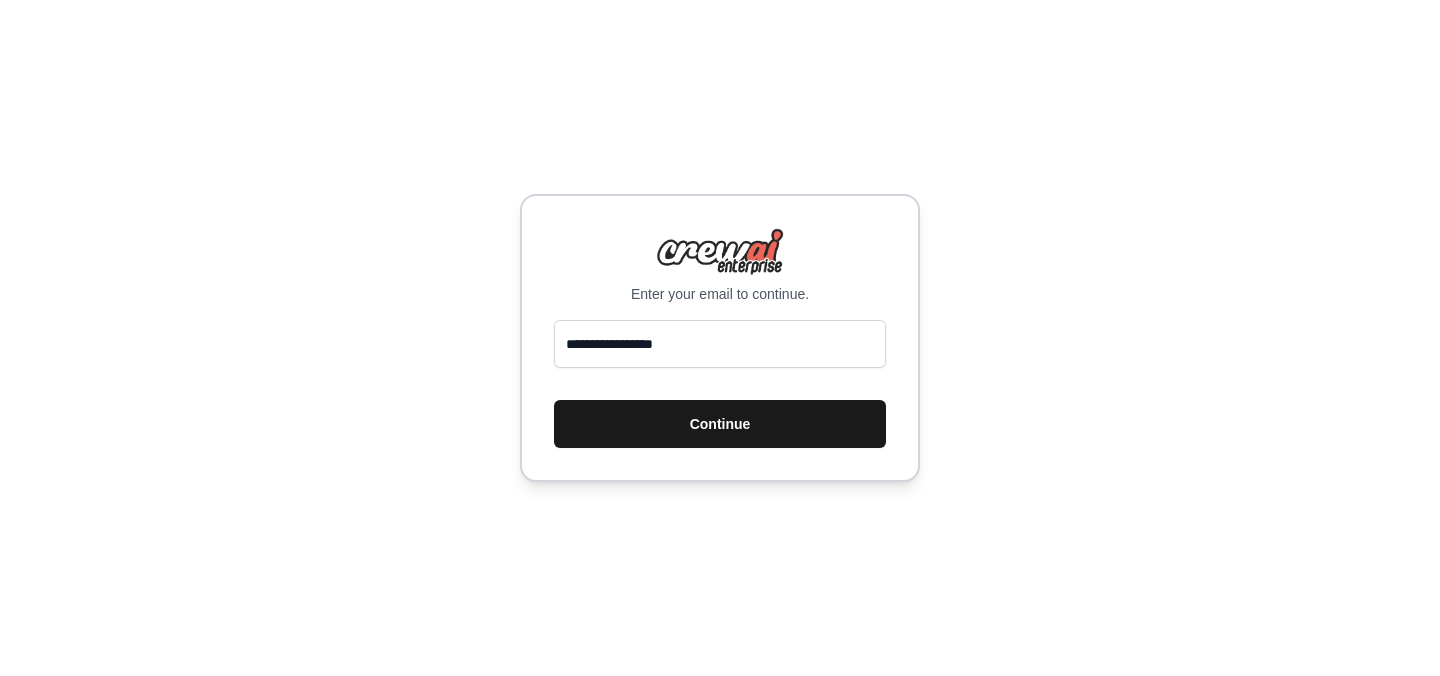 click on "Continue" at bounding box center (720, 424) 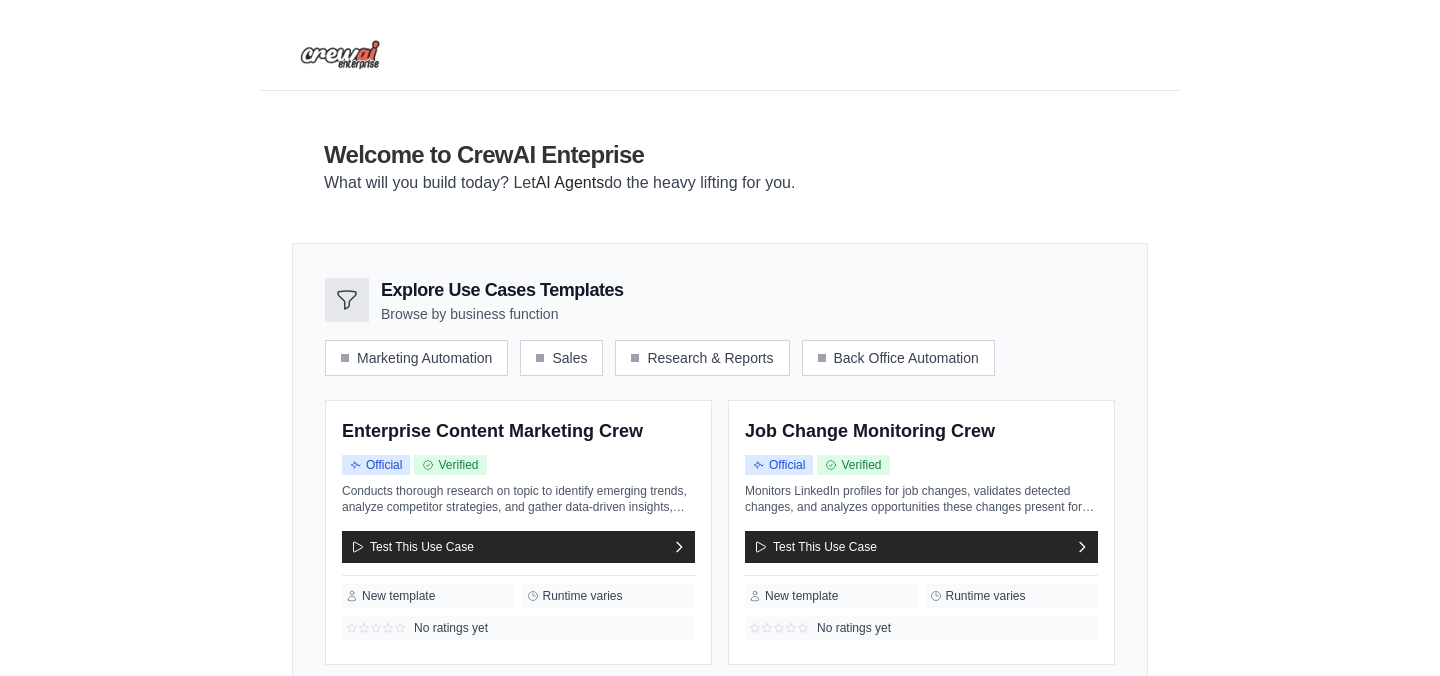 scroll, scrollTop: 0, scrollLeft: 0, axis: both 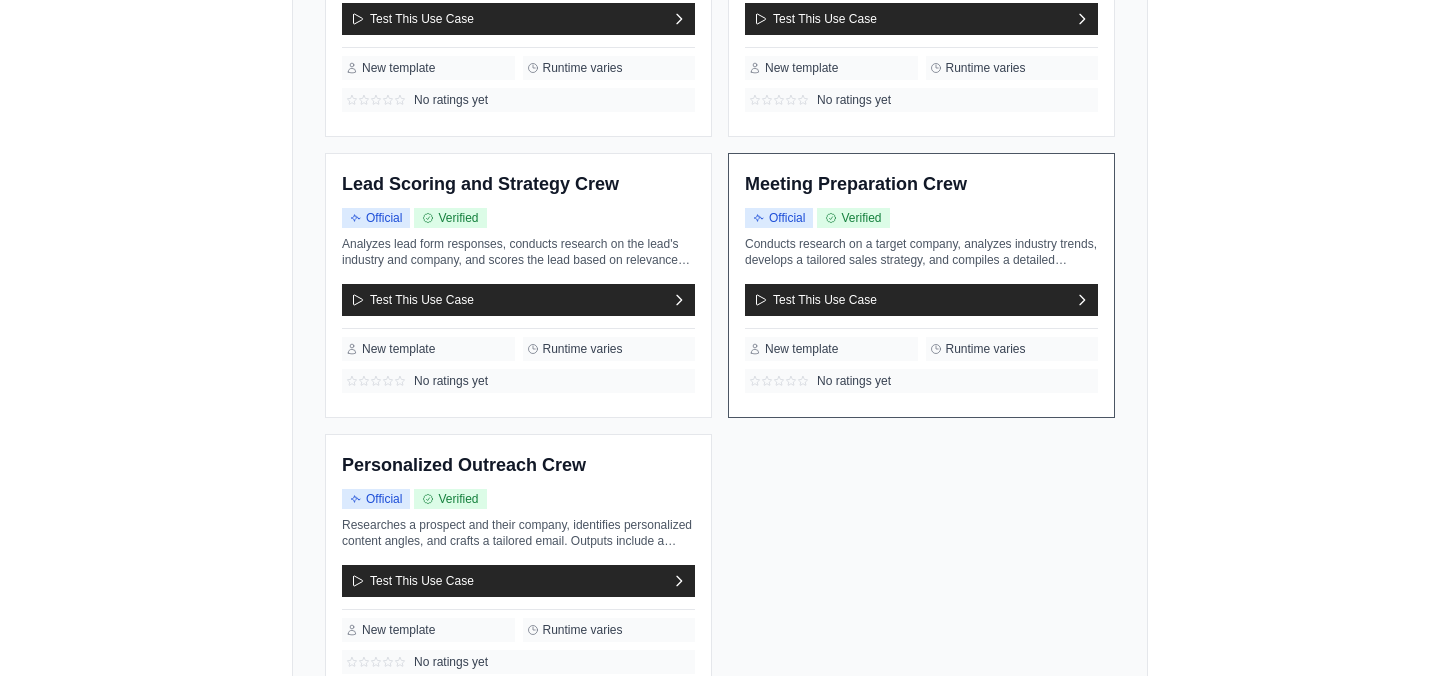 click on "Meeting Preparation Crew" at bounding box center (856, 185) 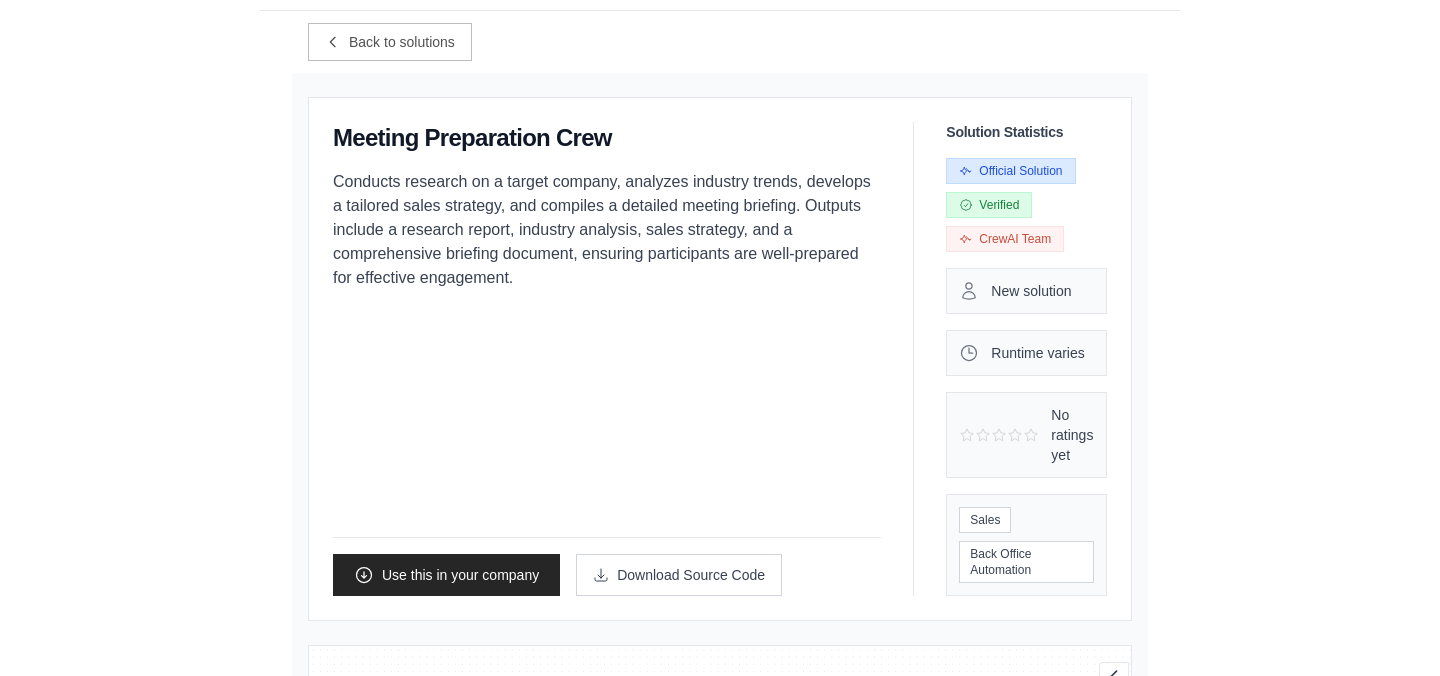 scroll, scrollTop: 0, scrollLeft: 0, axis: both 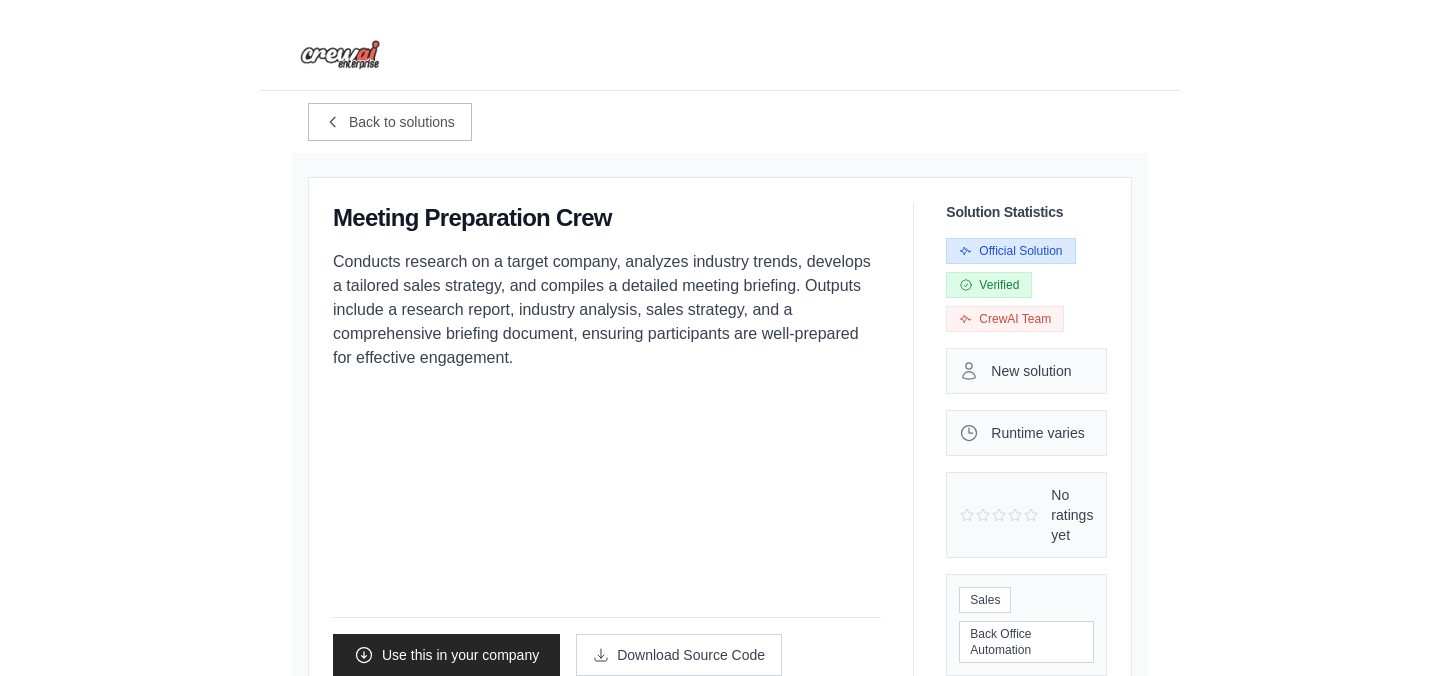 click on "New solution" at bounding box center (1031, 371) 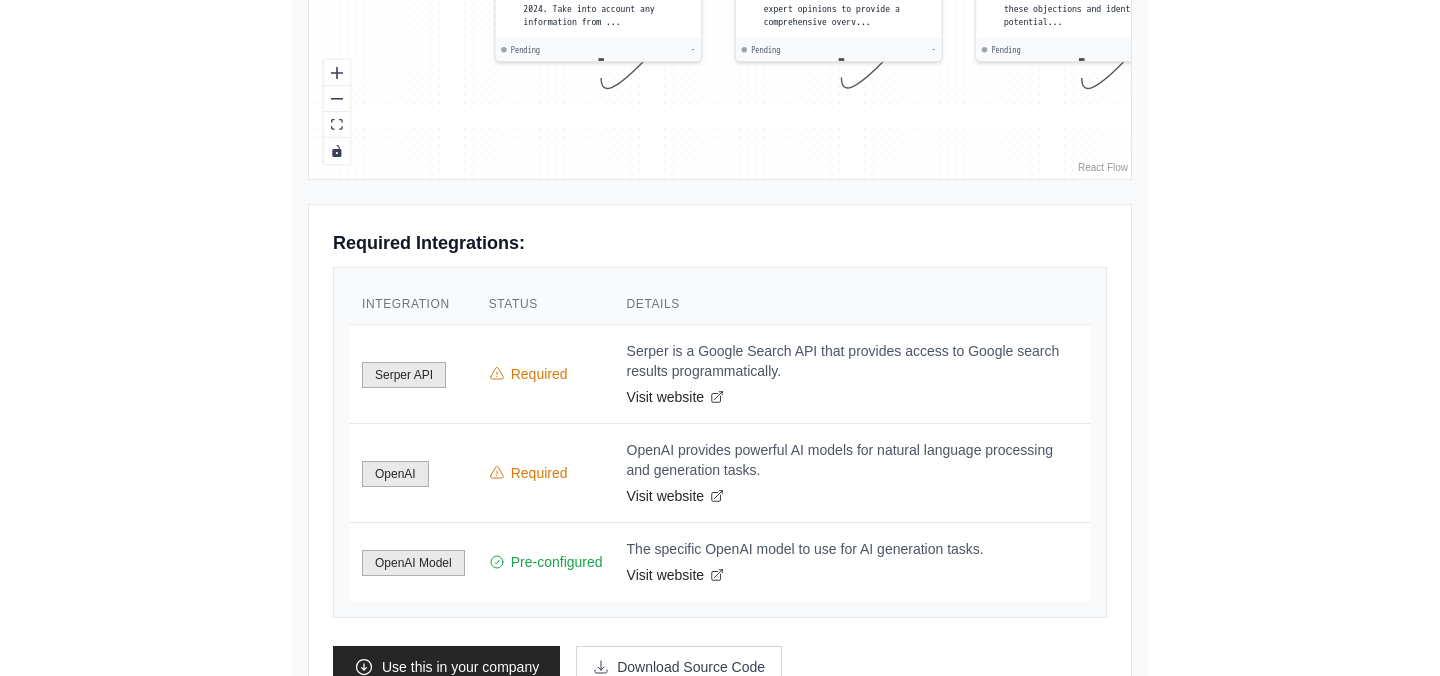 scroll, scrollTop: 1003, scrollLeft: 0, axis: vertical 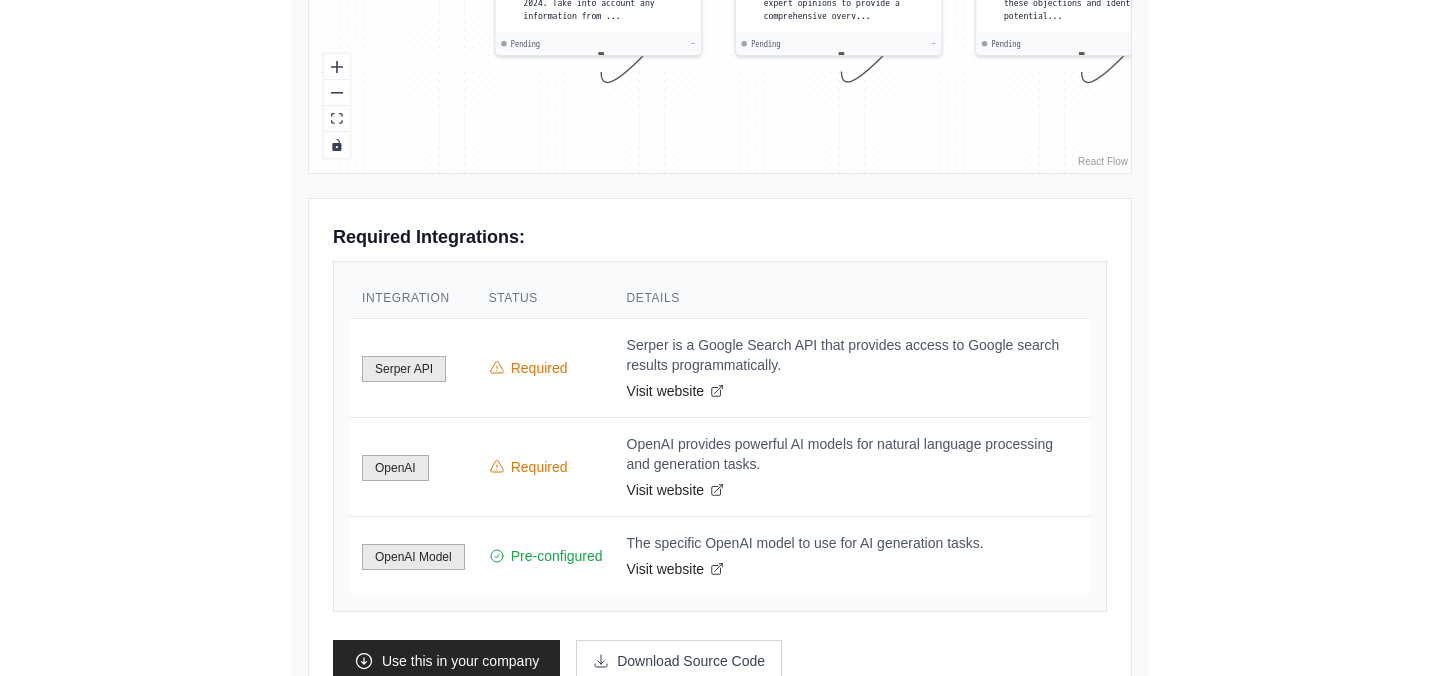 click on "Serper API" at bounding box center [404, 369] 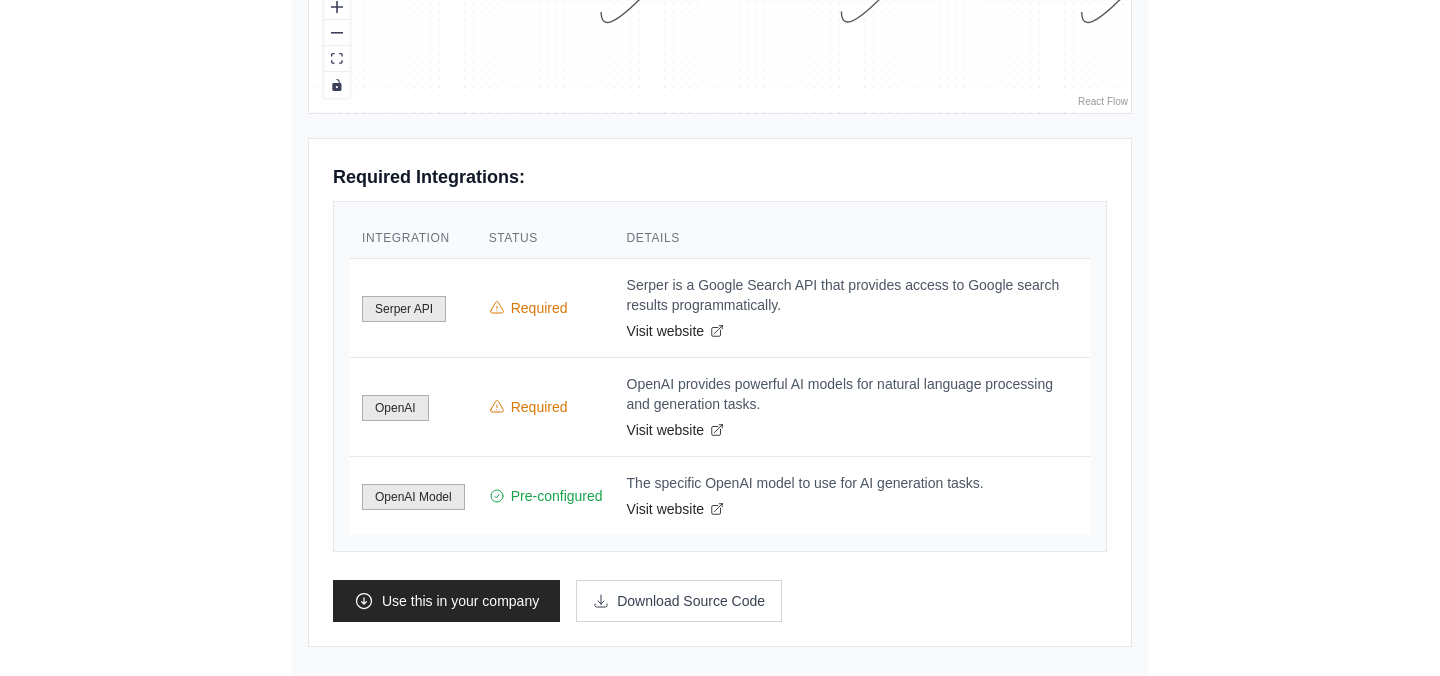 scroll, scrollTop: 1090, scrollLeft: 0, axis: vertical 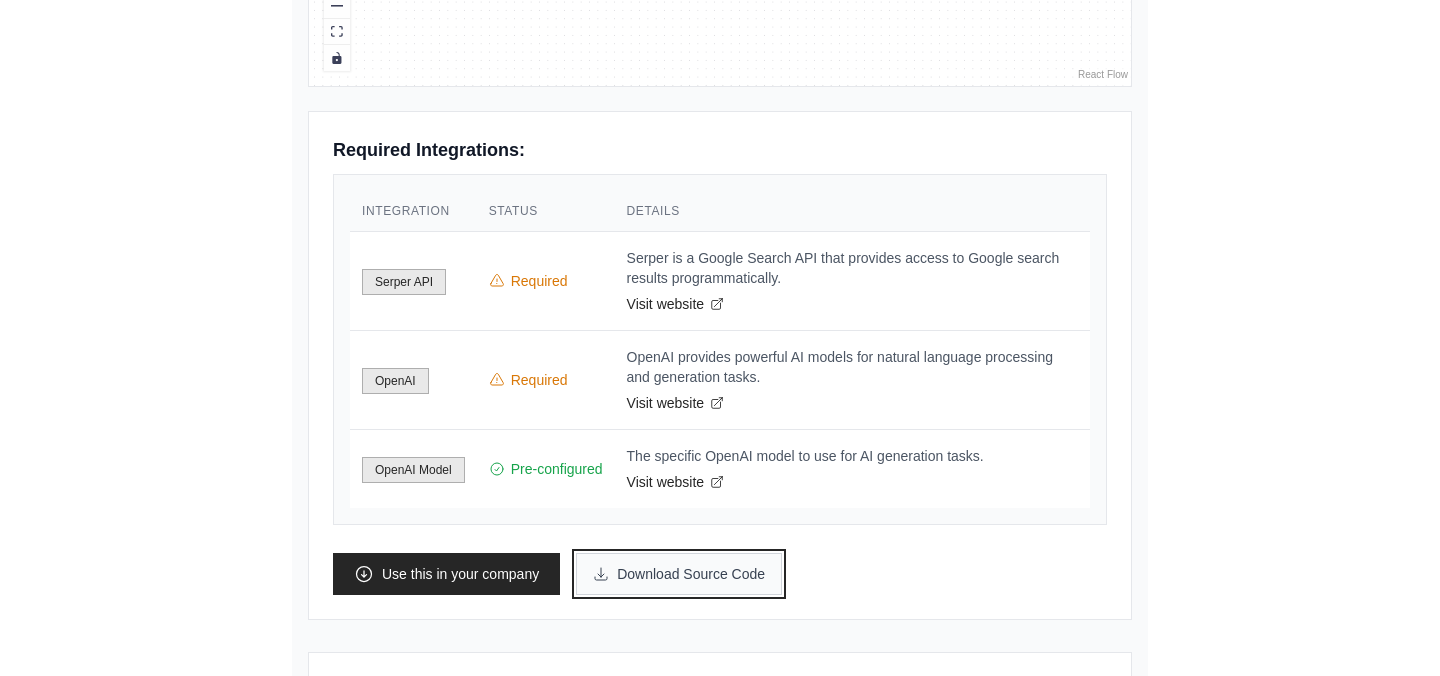 click on "Download Source Code" at bounding box center (679, 574) 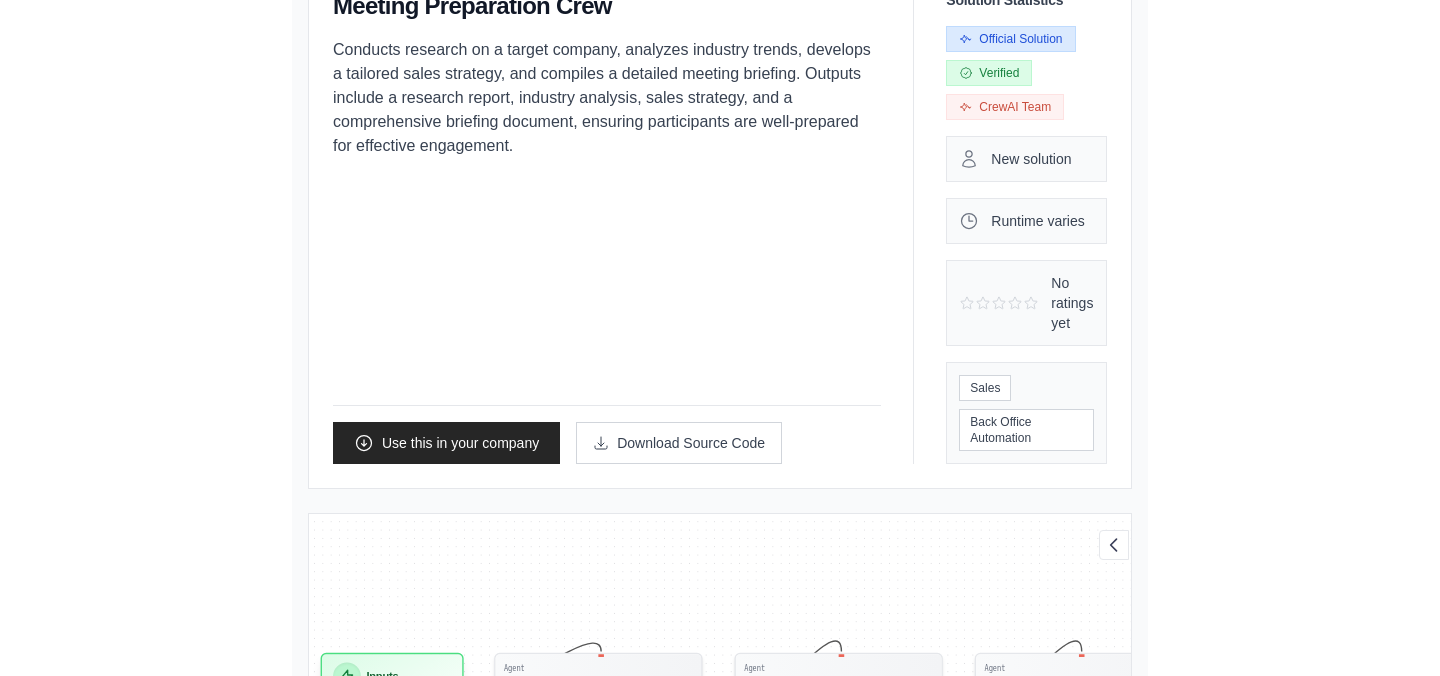 scroll, scrollTop: 0, scrollLeft: 0, axis: both 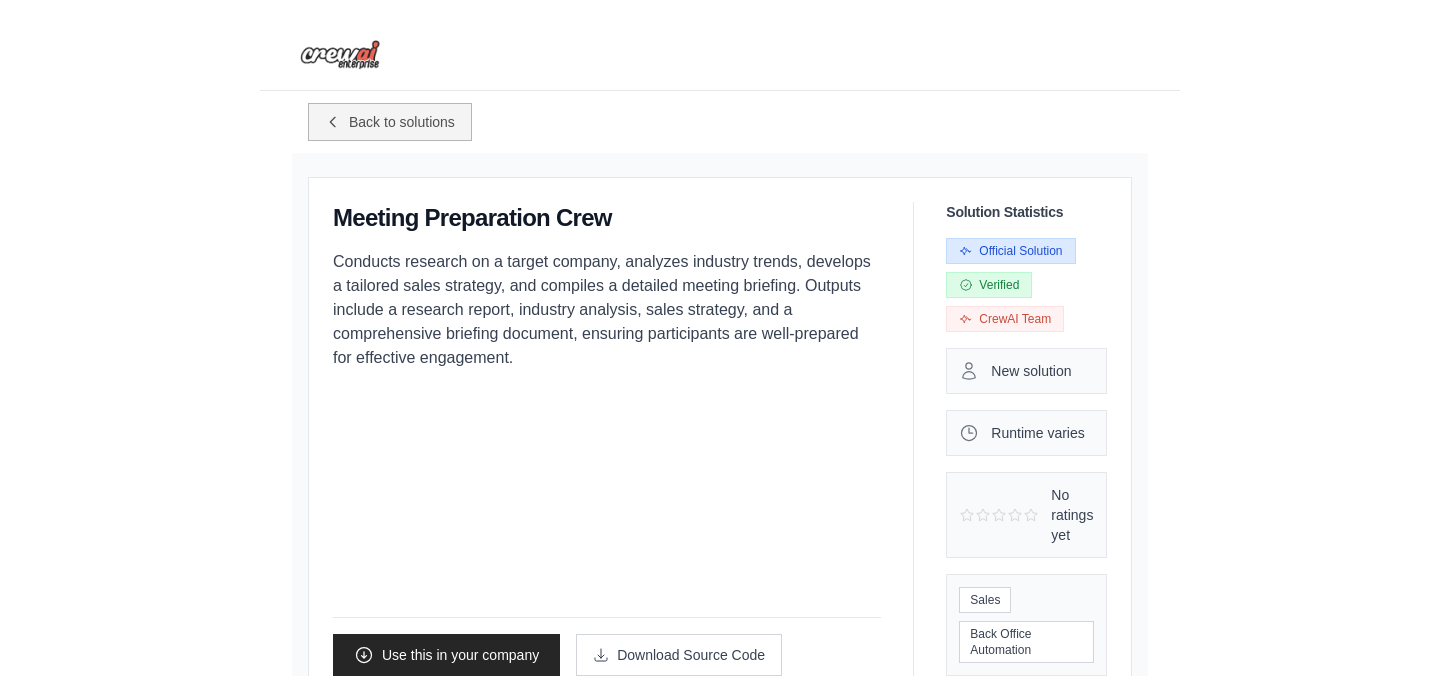 click on "Back to solutions" at bounding box center (402, 122) 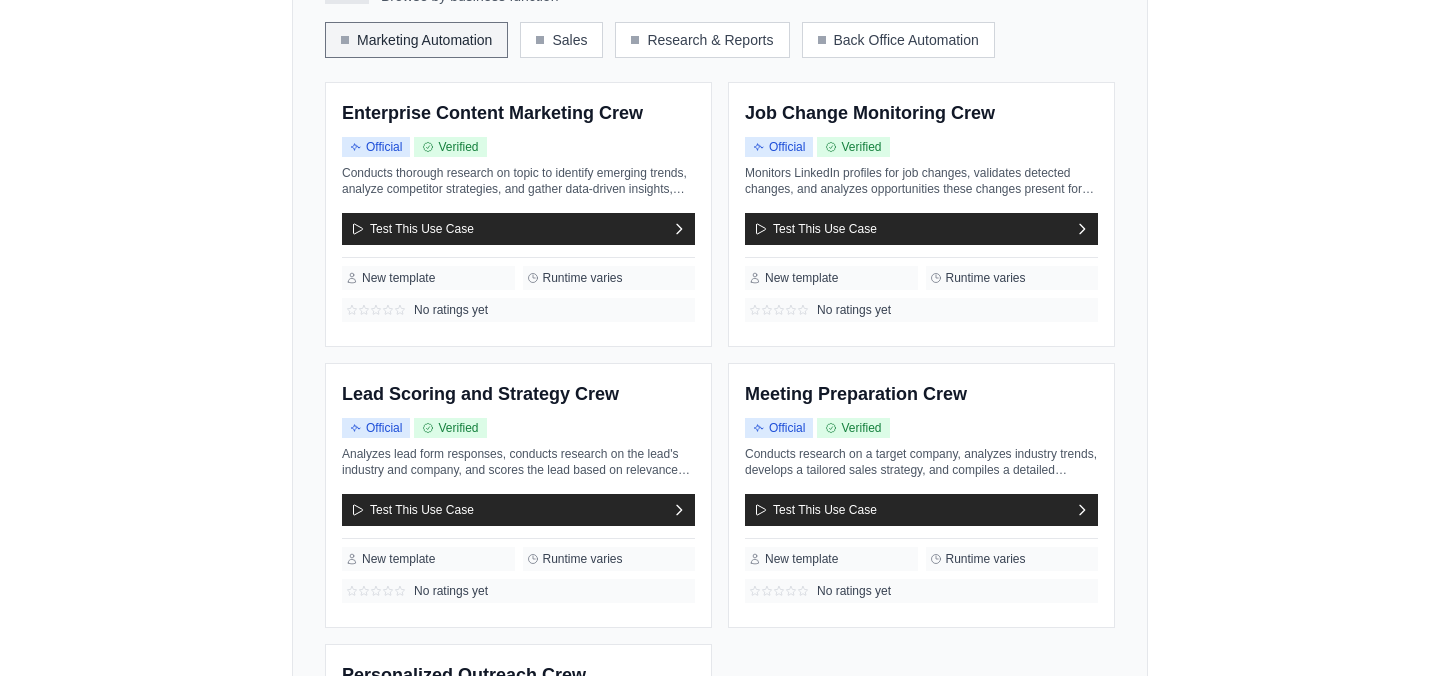 scroll, scrollTop: 725, scrollLeft: 0, axis: vertical 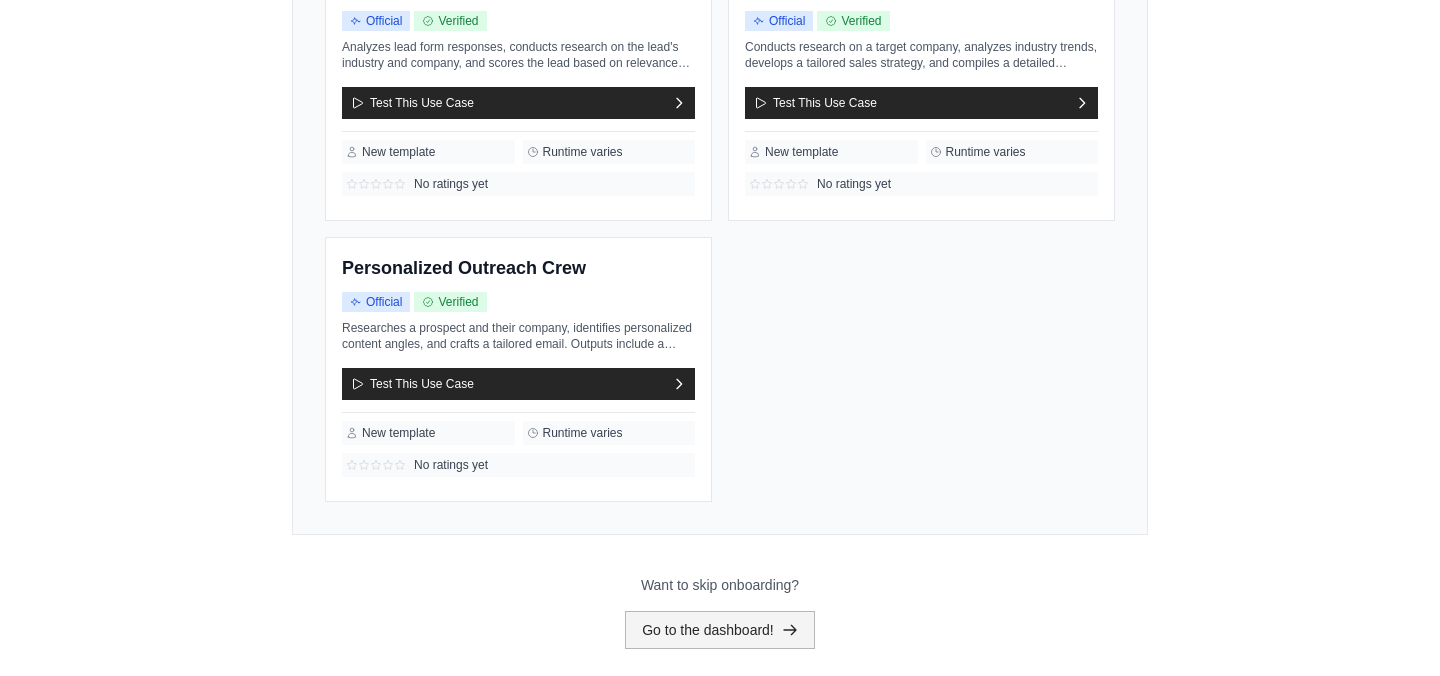 click on "Go to the dashboard!" at bounding box center (720, 630) 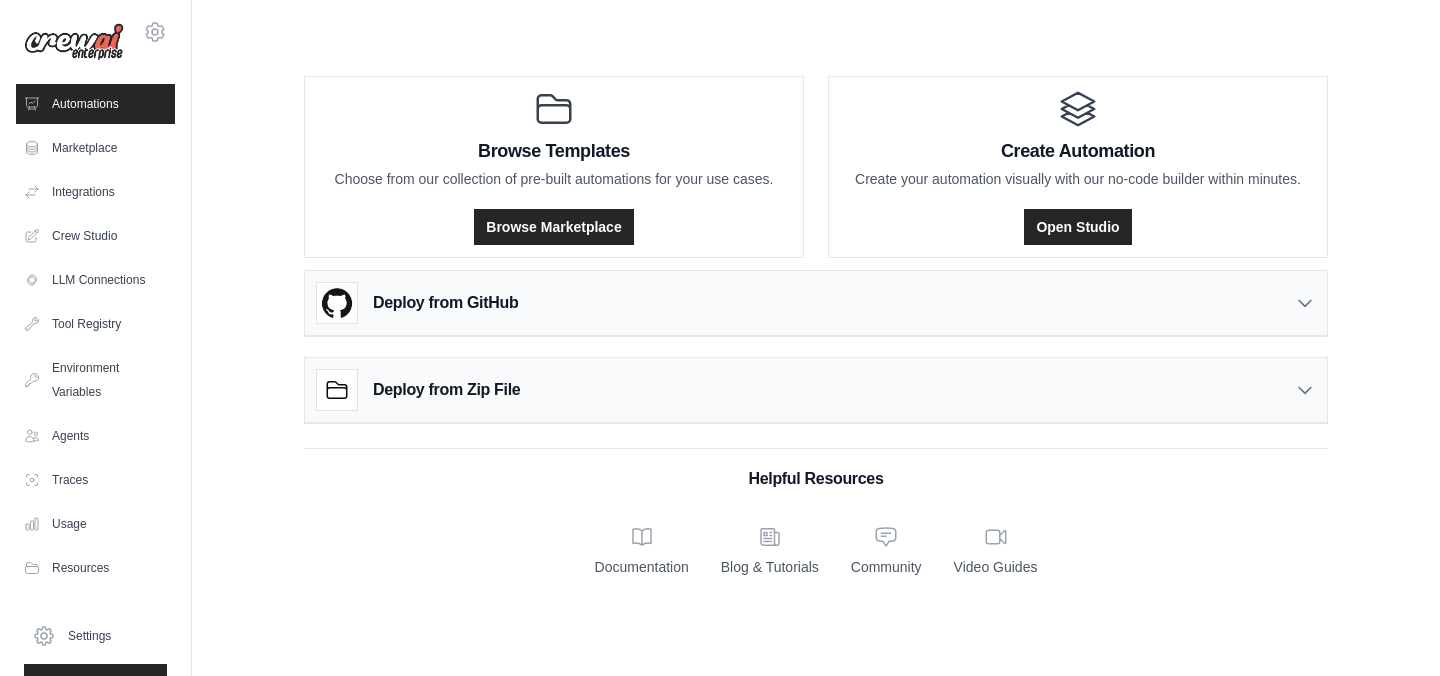 scroll, scrollTop: 0, scrollLeft: 0, axis: both 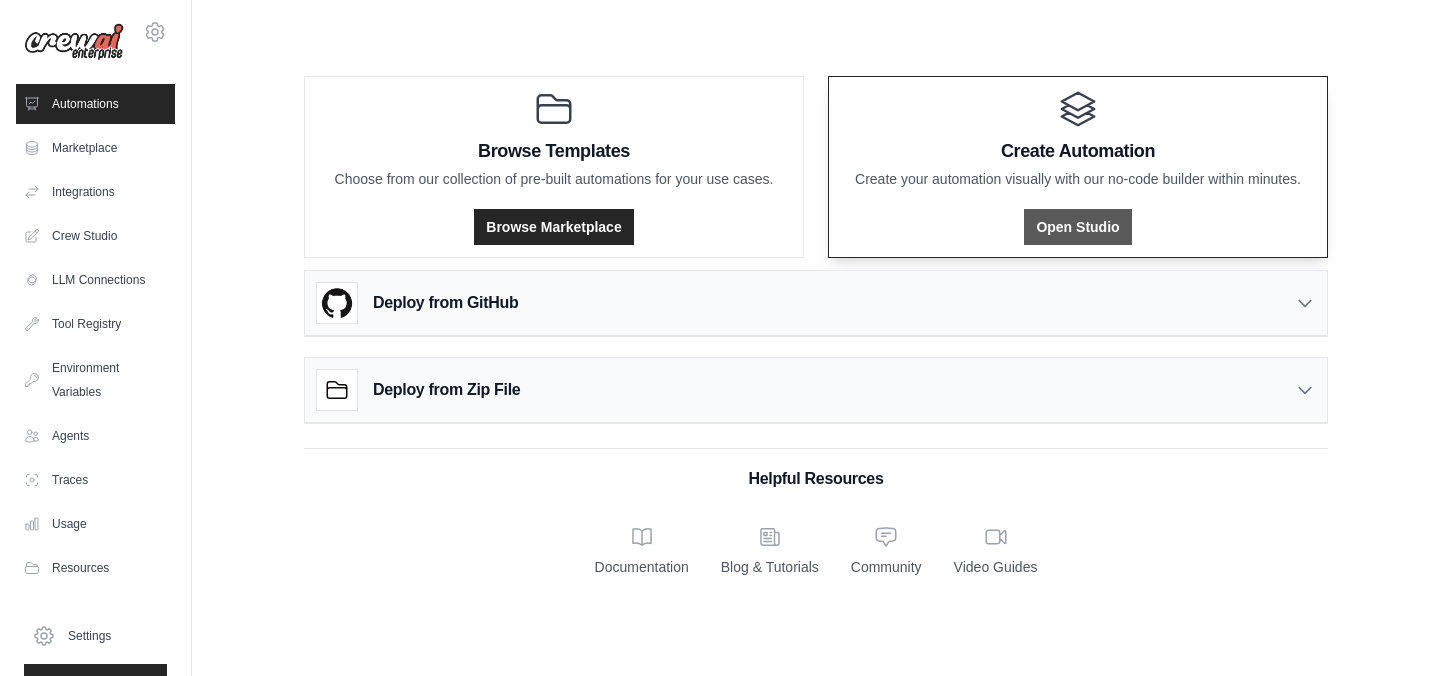 click on "Open Studio" at bounding box center [1077, 227] 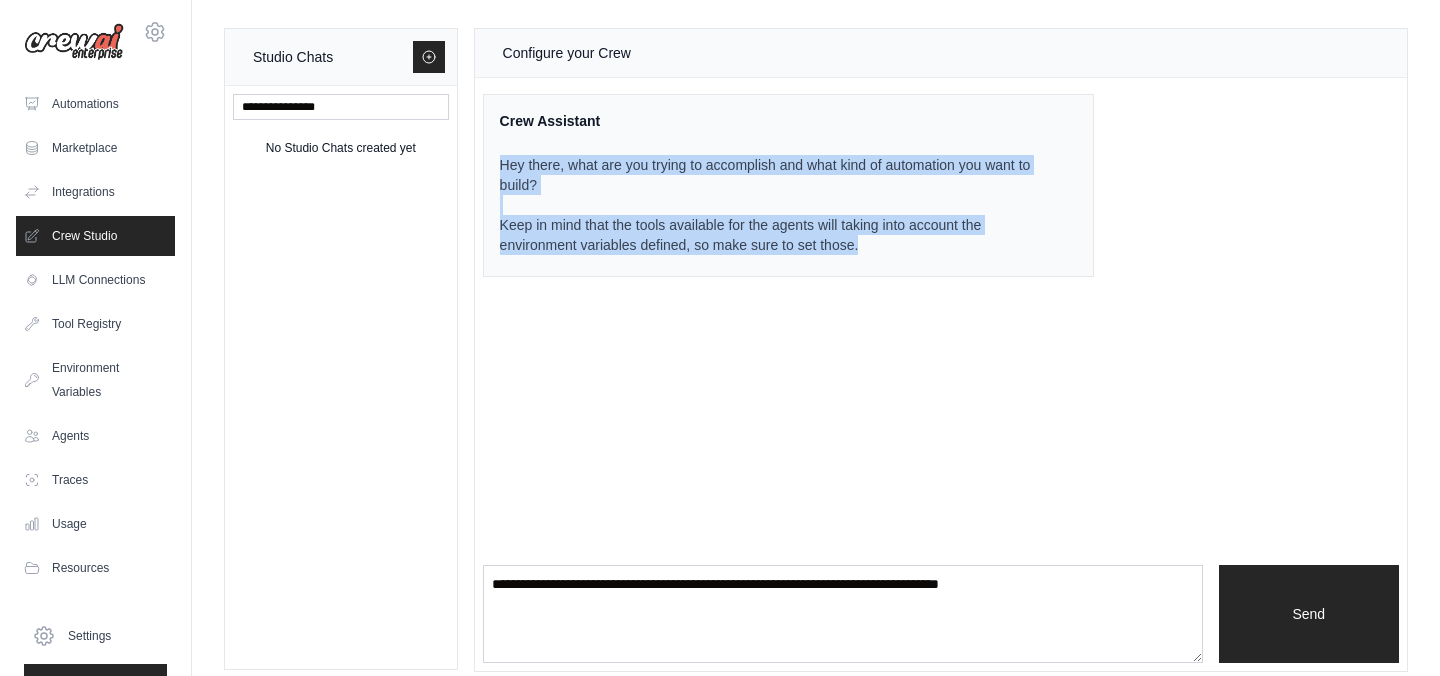 drag, startPoint x: 588, startPoint y: 153, endPoint x: 640, endPoint y: 341, distance: 195.05896 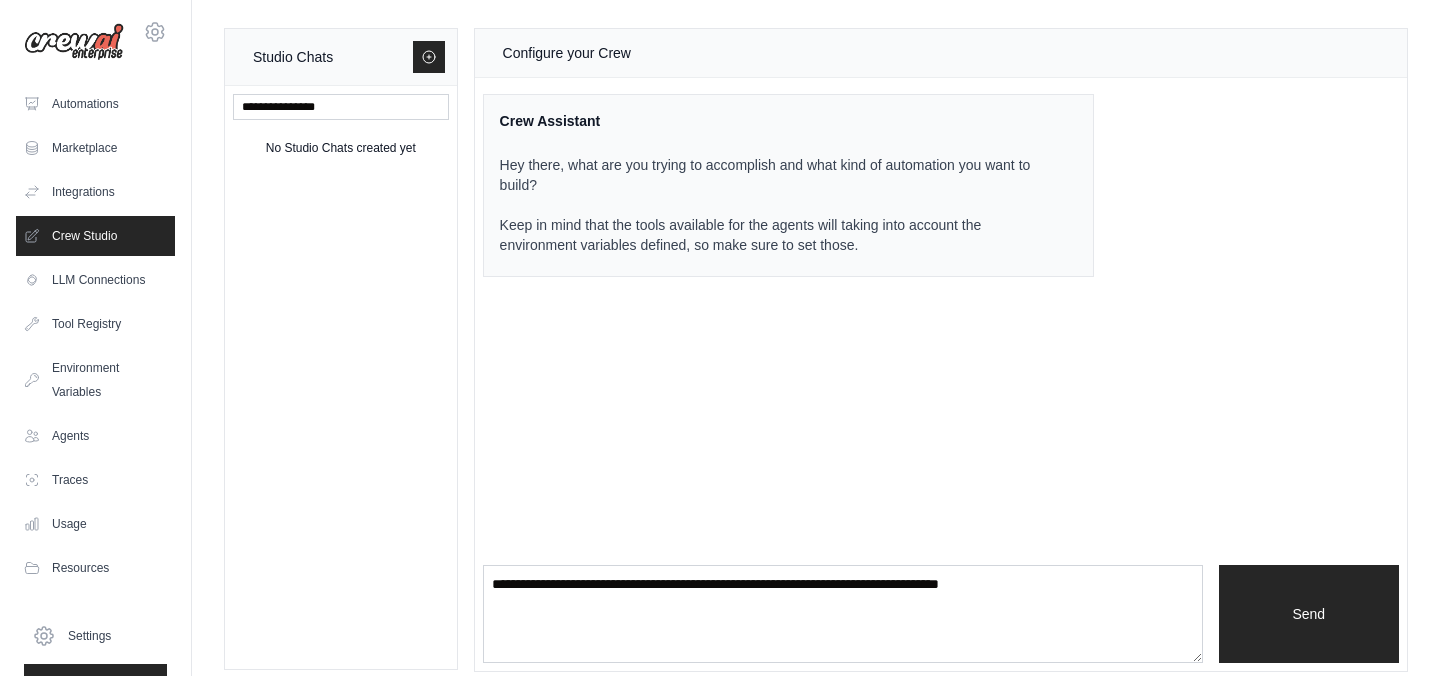 click on "Hey there, what are you trying to accomplish and what kind of automation you want to build? Keep in mind that the tools available for the agents will taking into account the environment variables defined, so make sure to set those." at bounding box center [776, 205] 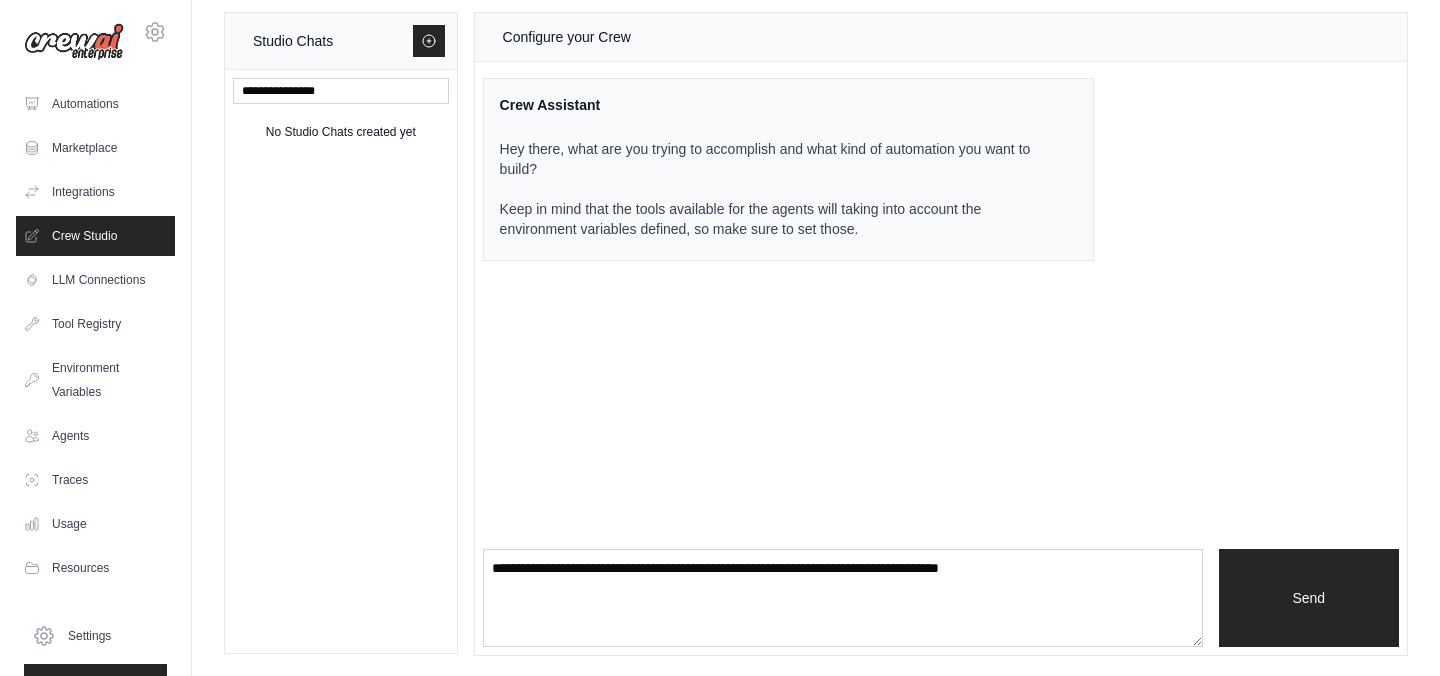 scroll, scrollTop: 0, scrollLeft: 0, axis: both 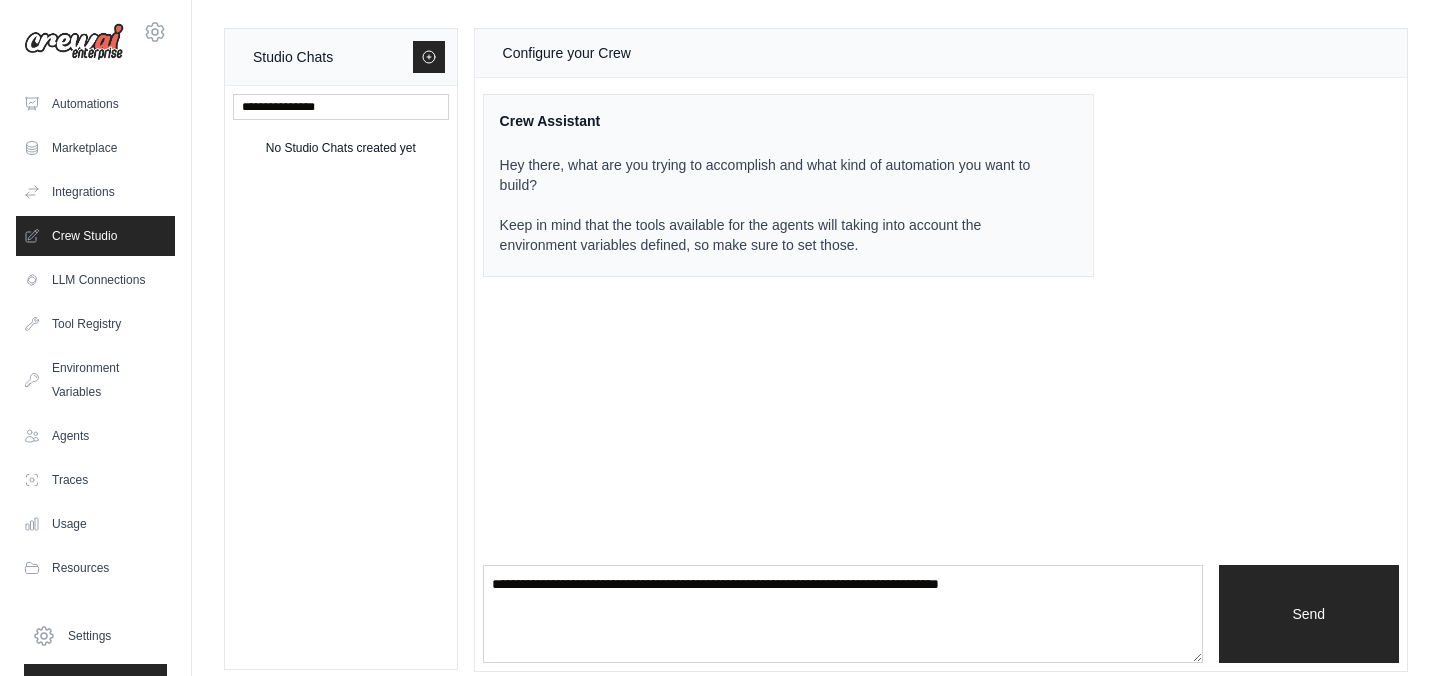 click on "No Studio Chats created yet" at bounding box center (341, 148) 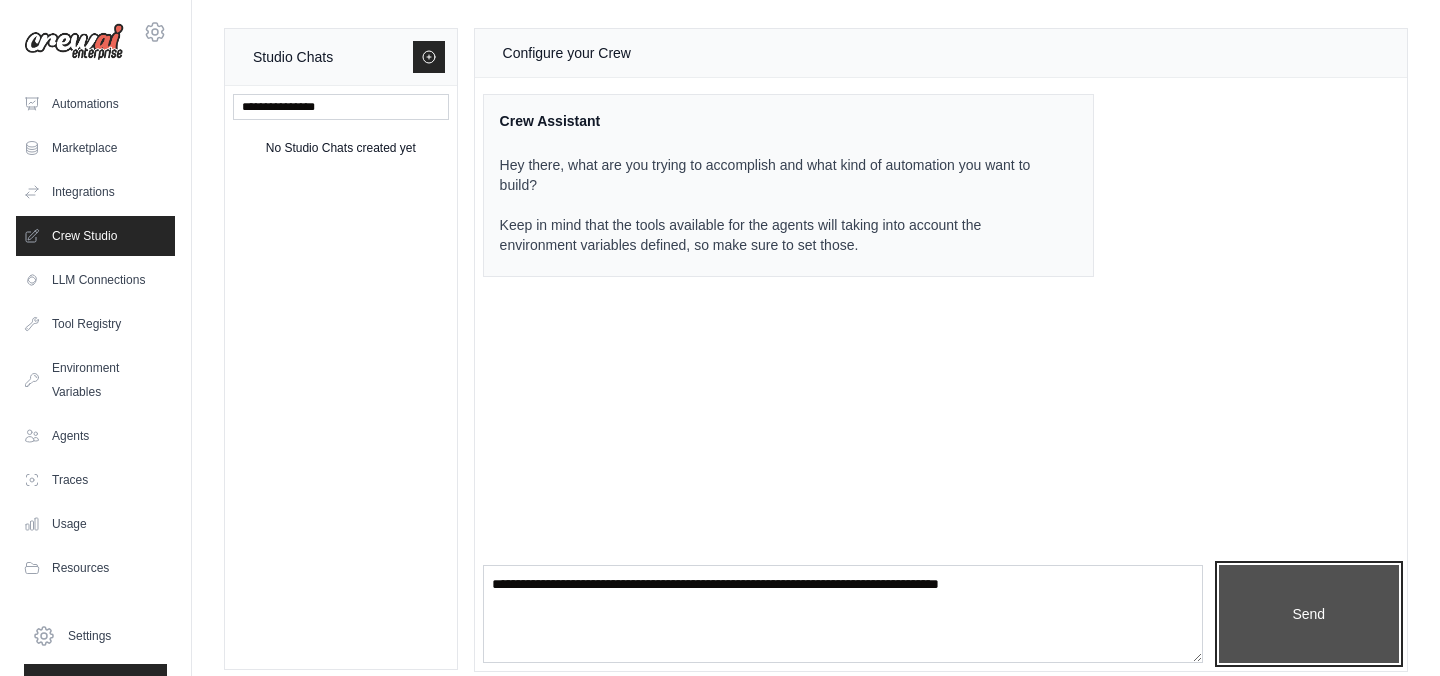 click on "Send" at bounding box center [1309, 614] 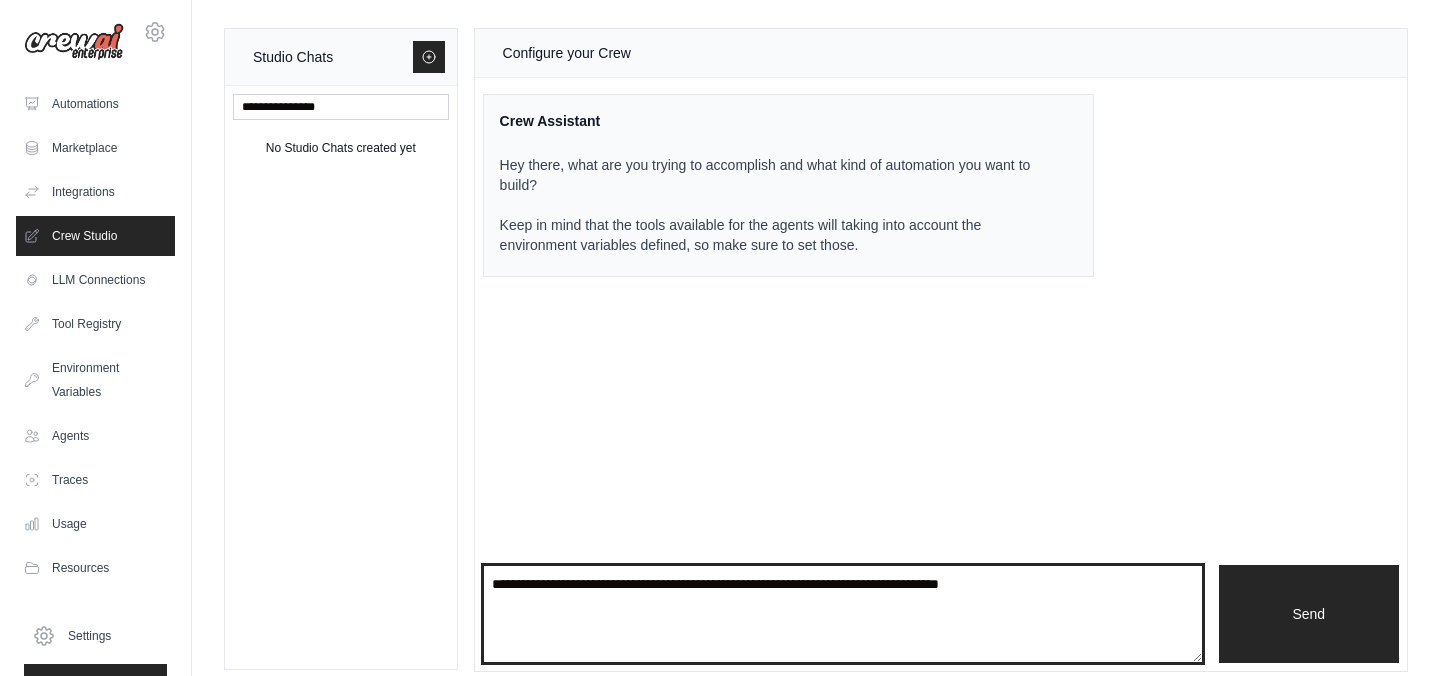 click at bounding box center (843, 614) 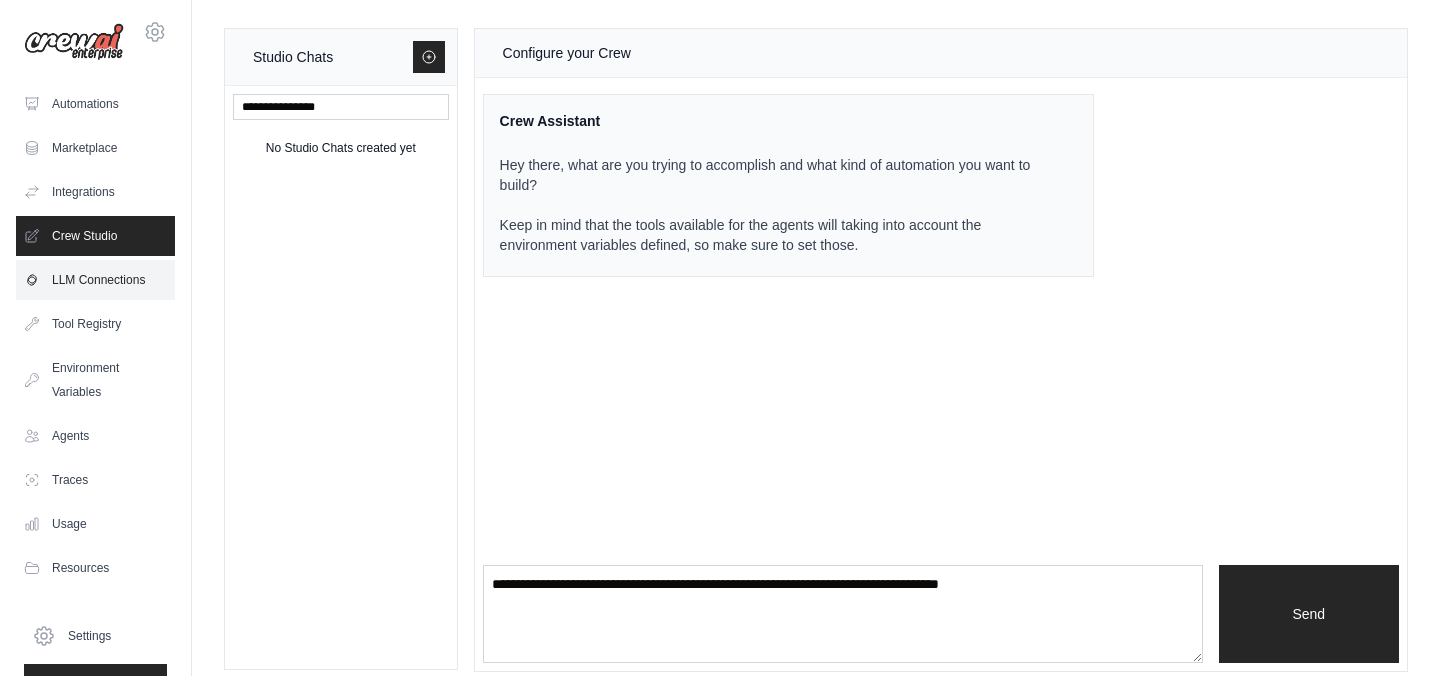 click on "LLM Connections" at bounding box center [95, 280] 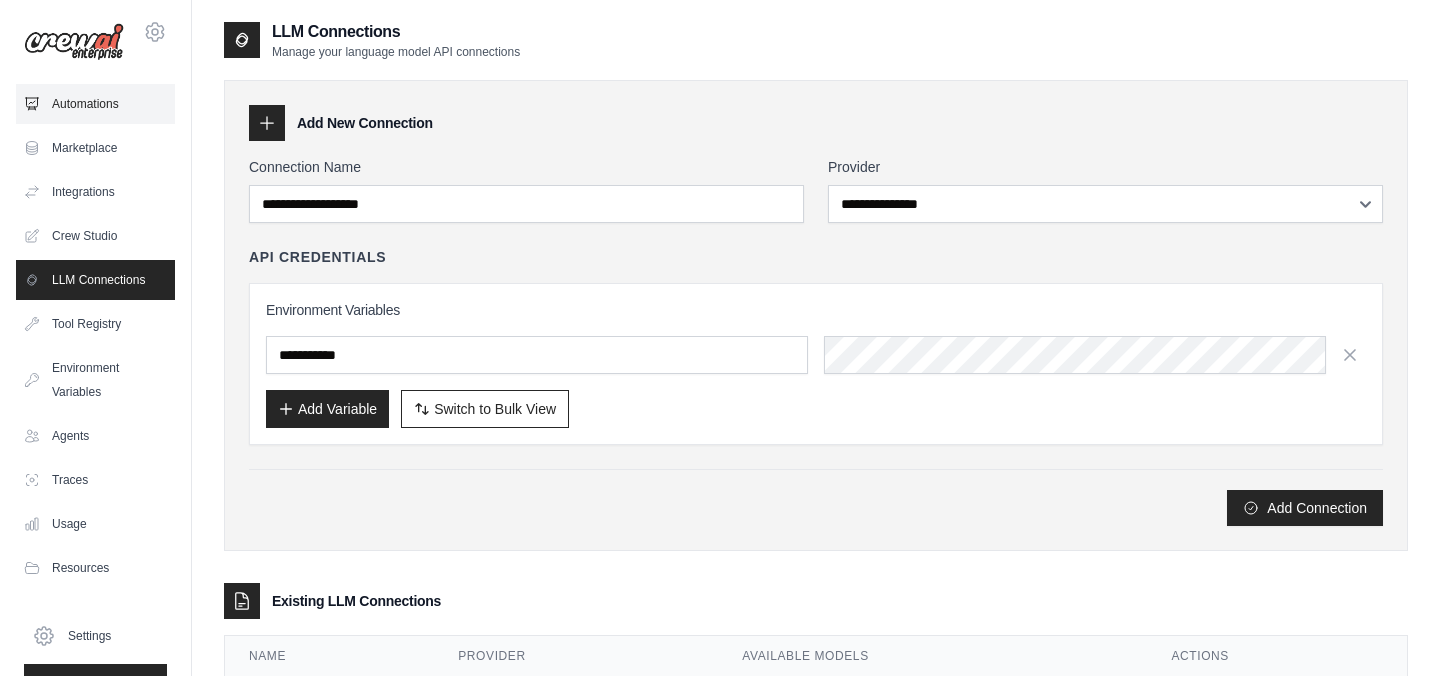 click on "Automations" at bounding box center [95, 104] 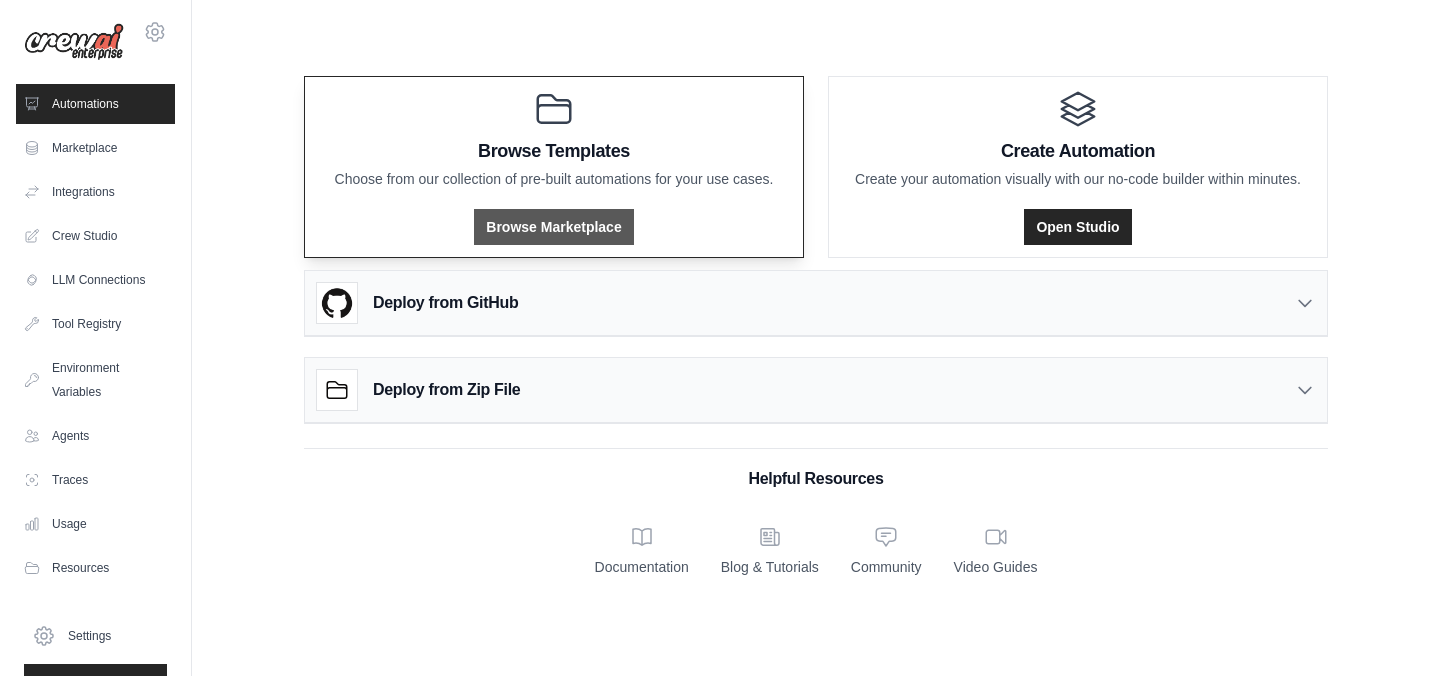 click on "Browse Marketplace" at bounding box center (553, 227) 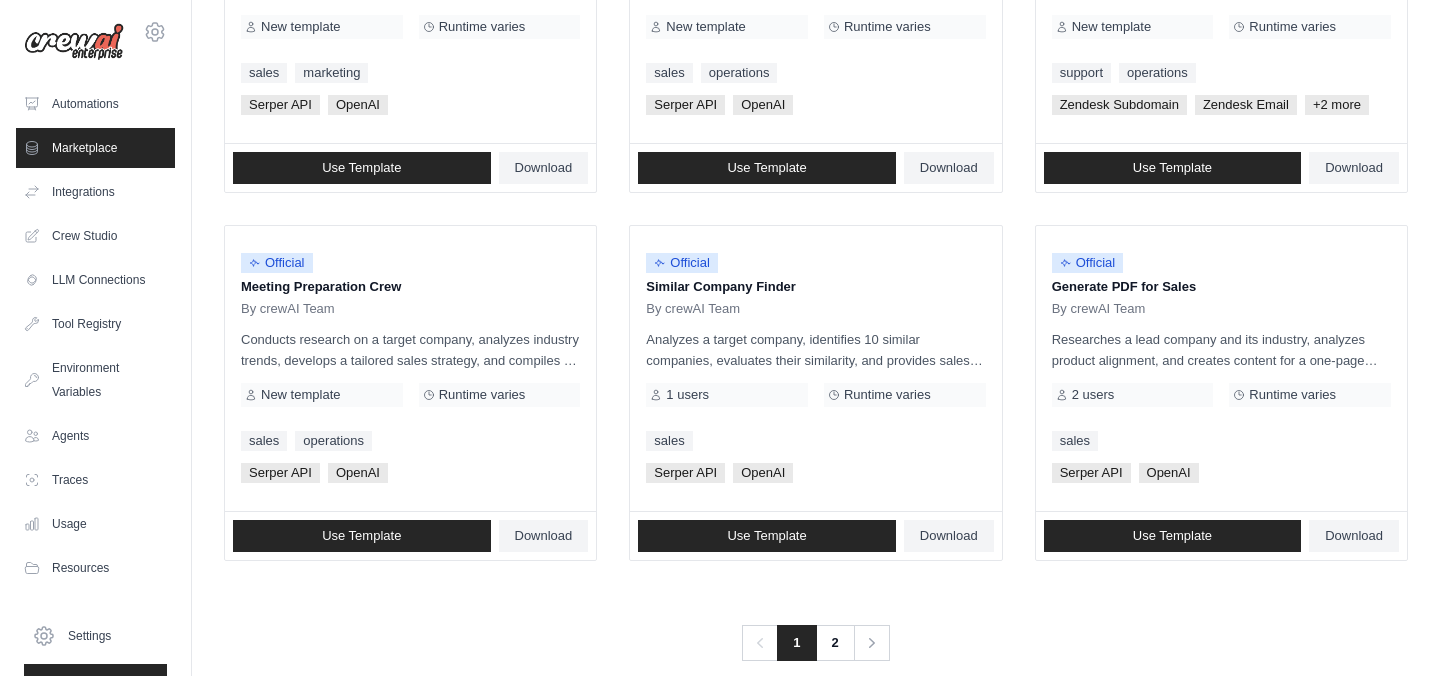 scroll, scrollTop: 1156, scrollLeft: 0, axis: vertical 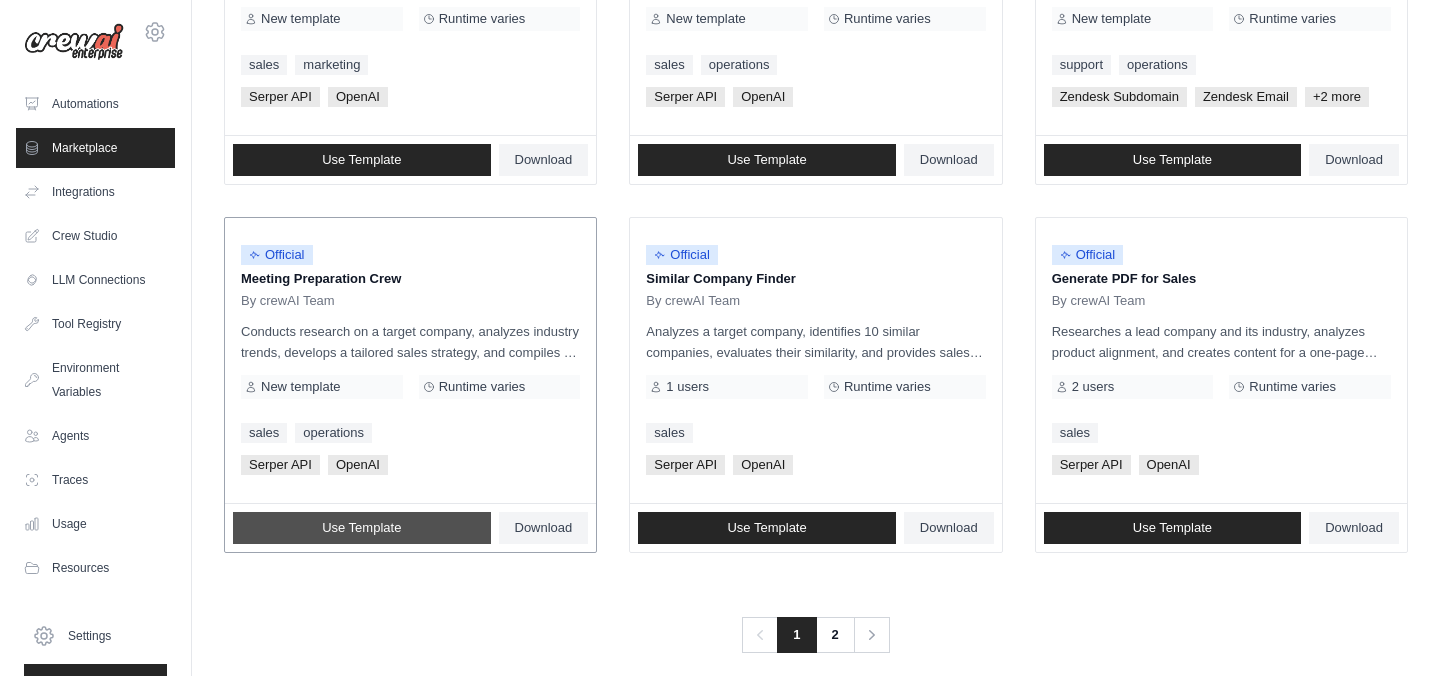 click on "Use Template" at bounding box center [362, 528] 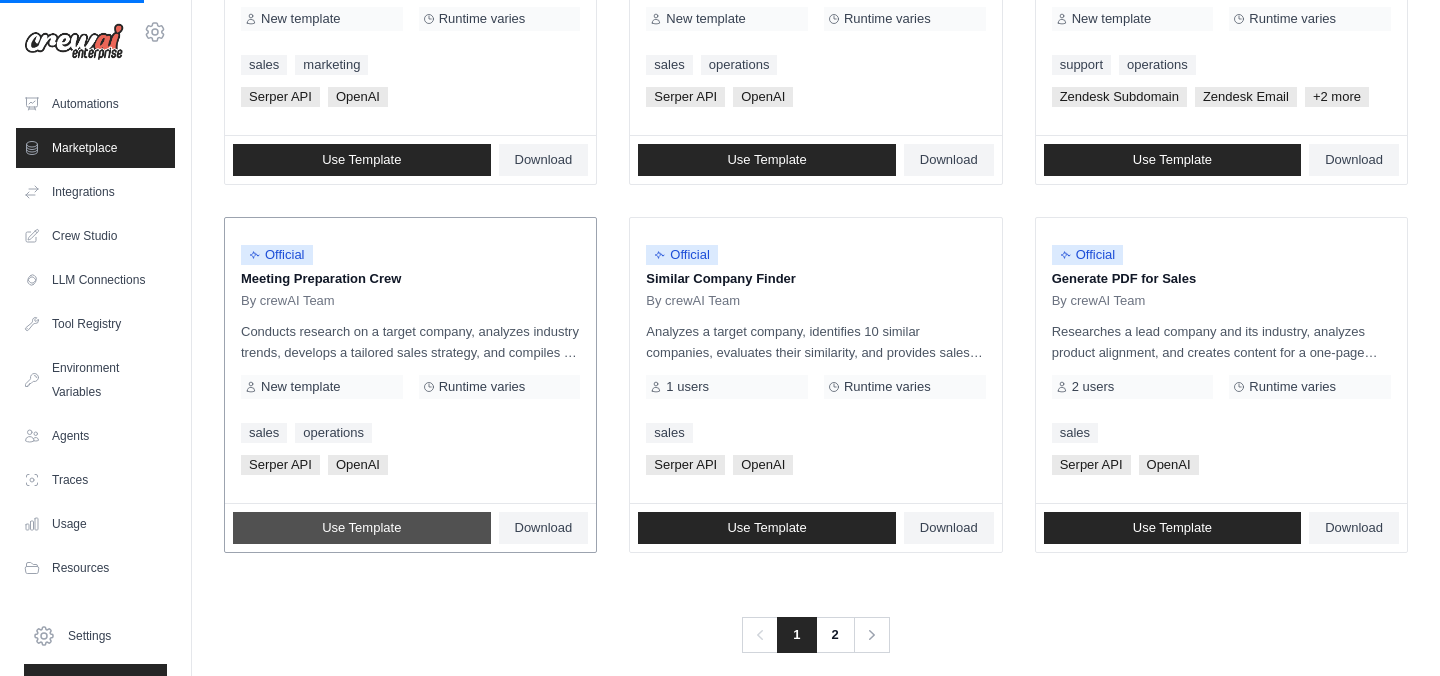 scroll, scrollTop: 0, scrollLeft: 0, axis: both 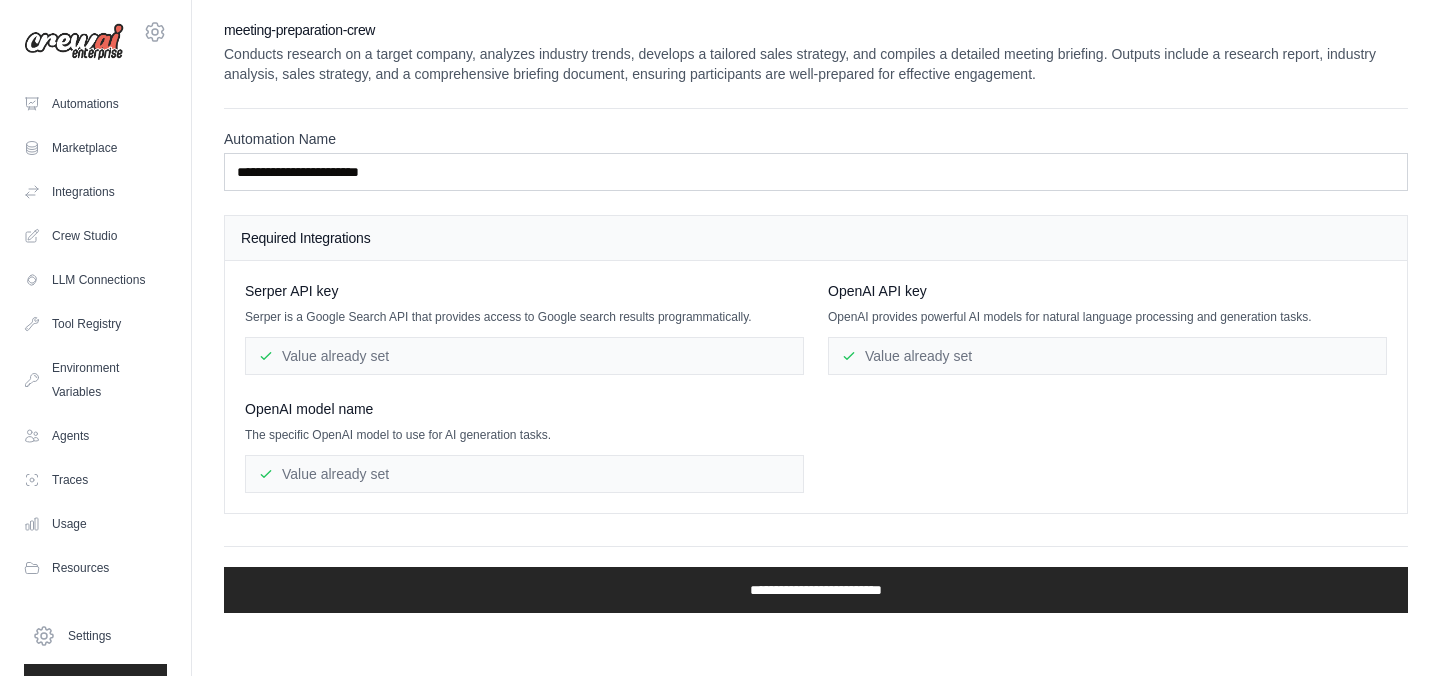 click on "Value already set" at bounding box center (524, 356) 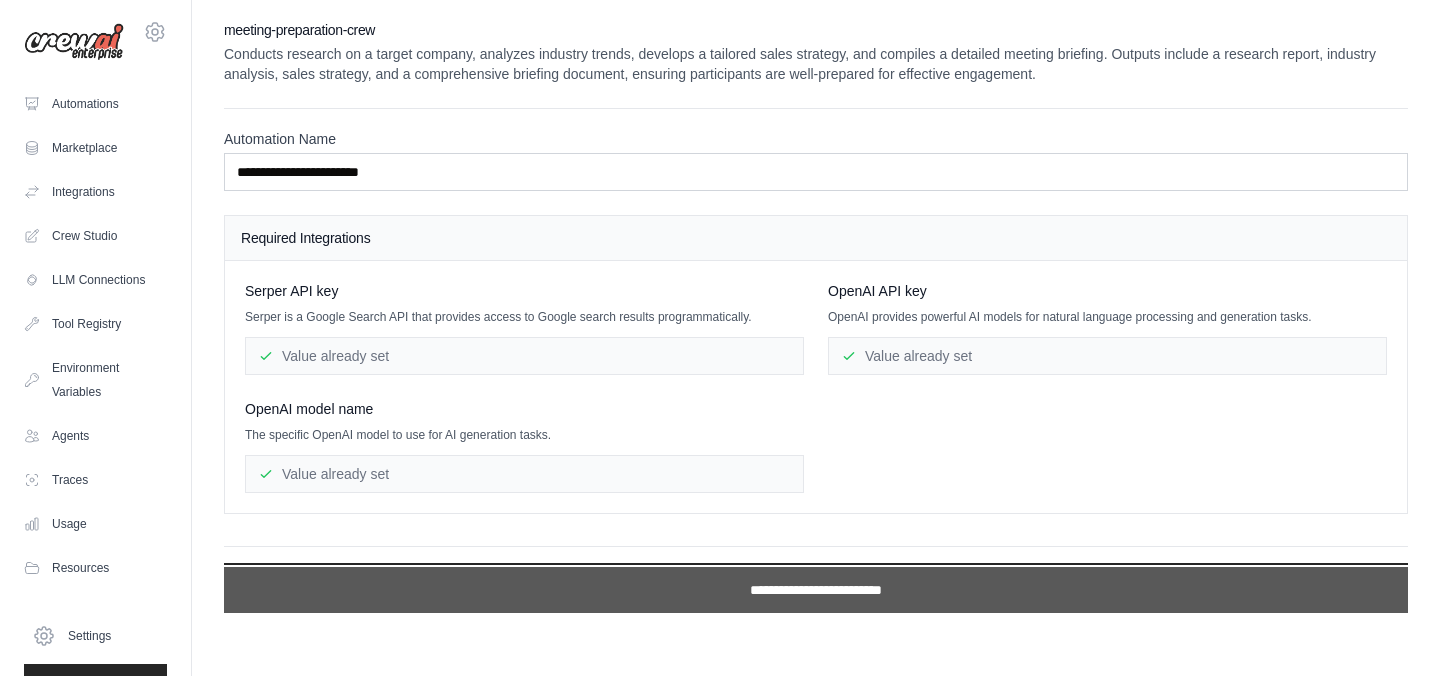 click on "**********" at bounding box center (816, 590) 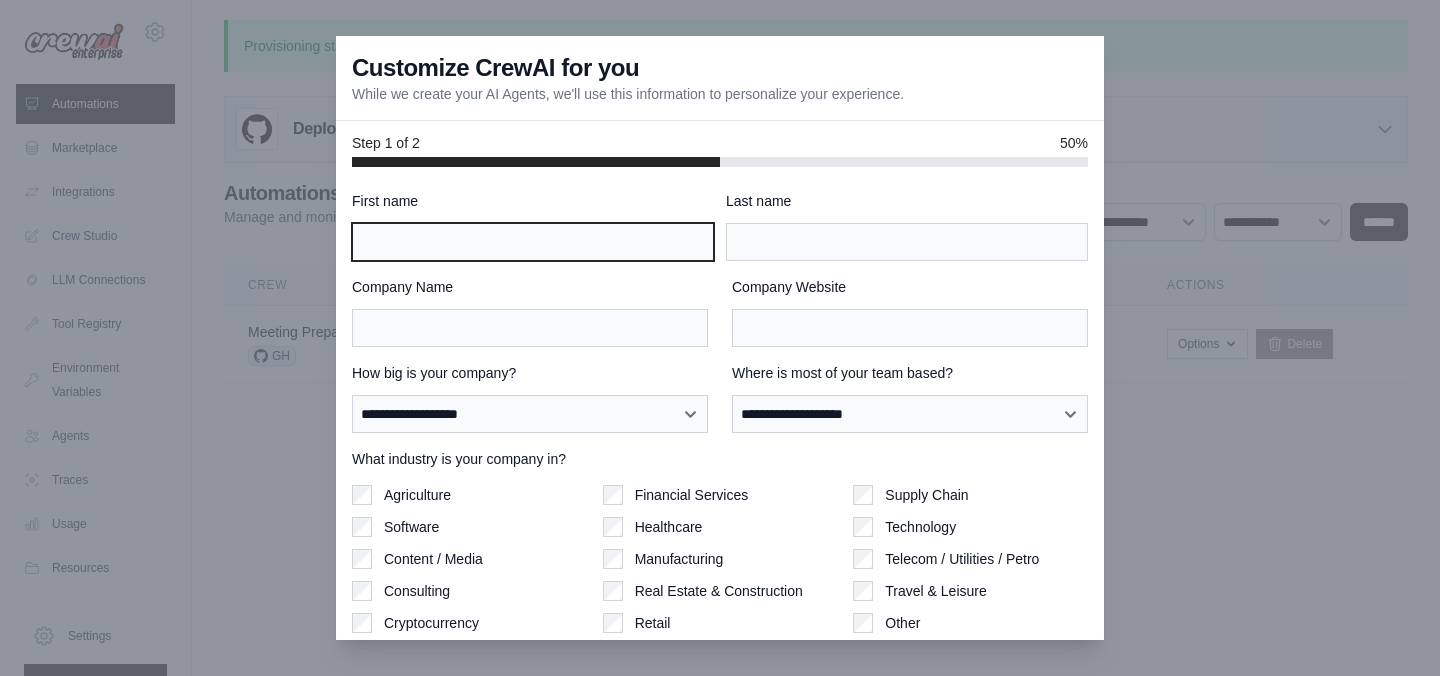 click on "First name" at bounding box center (533, 242) 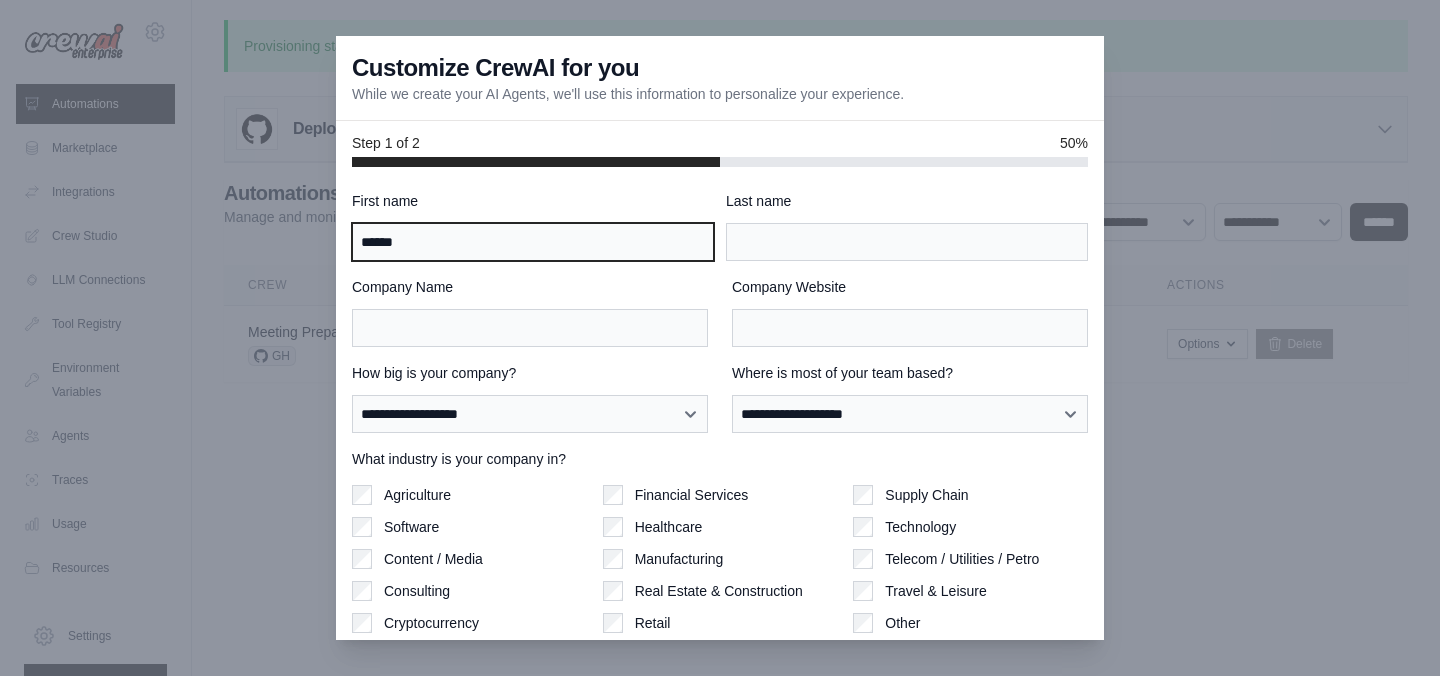 type on "******" 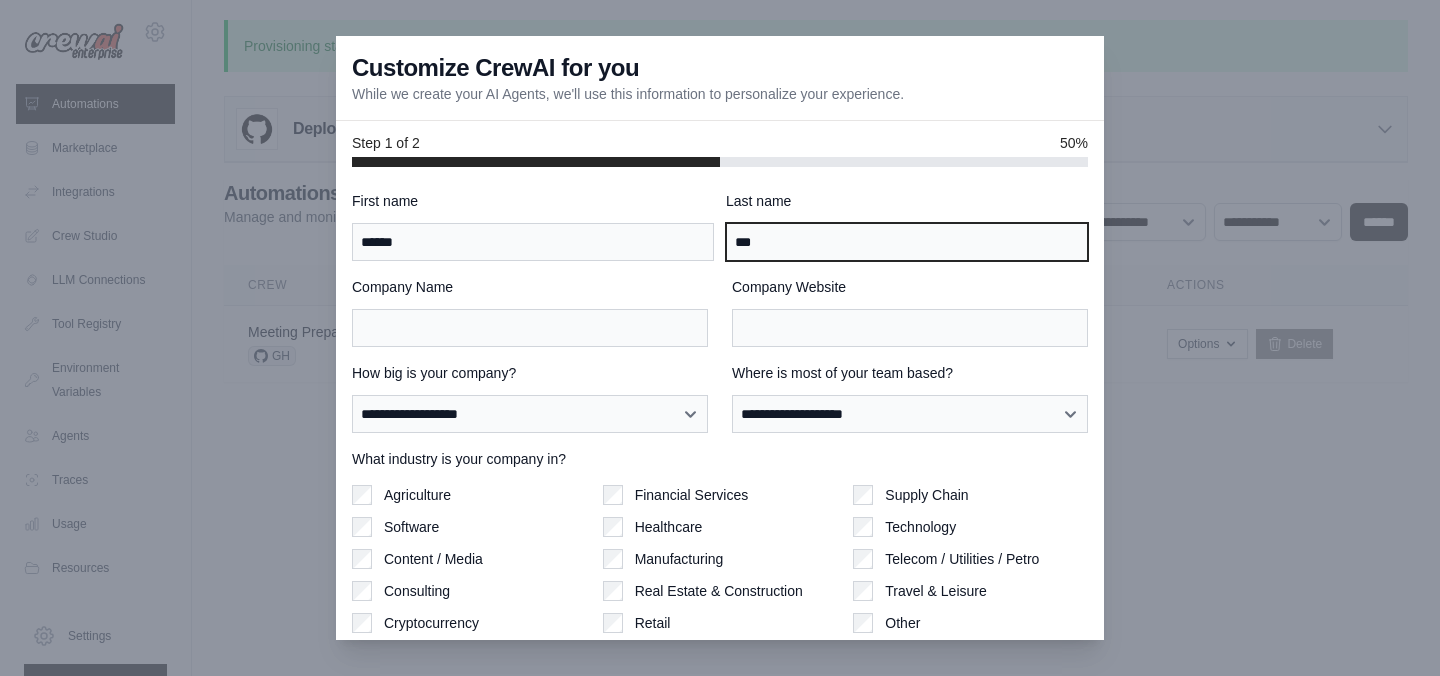 type on "***" 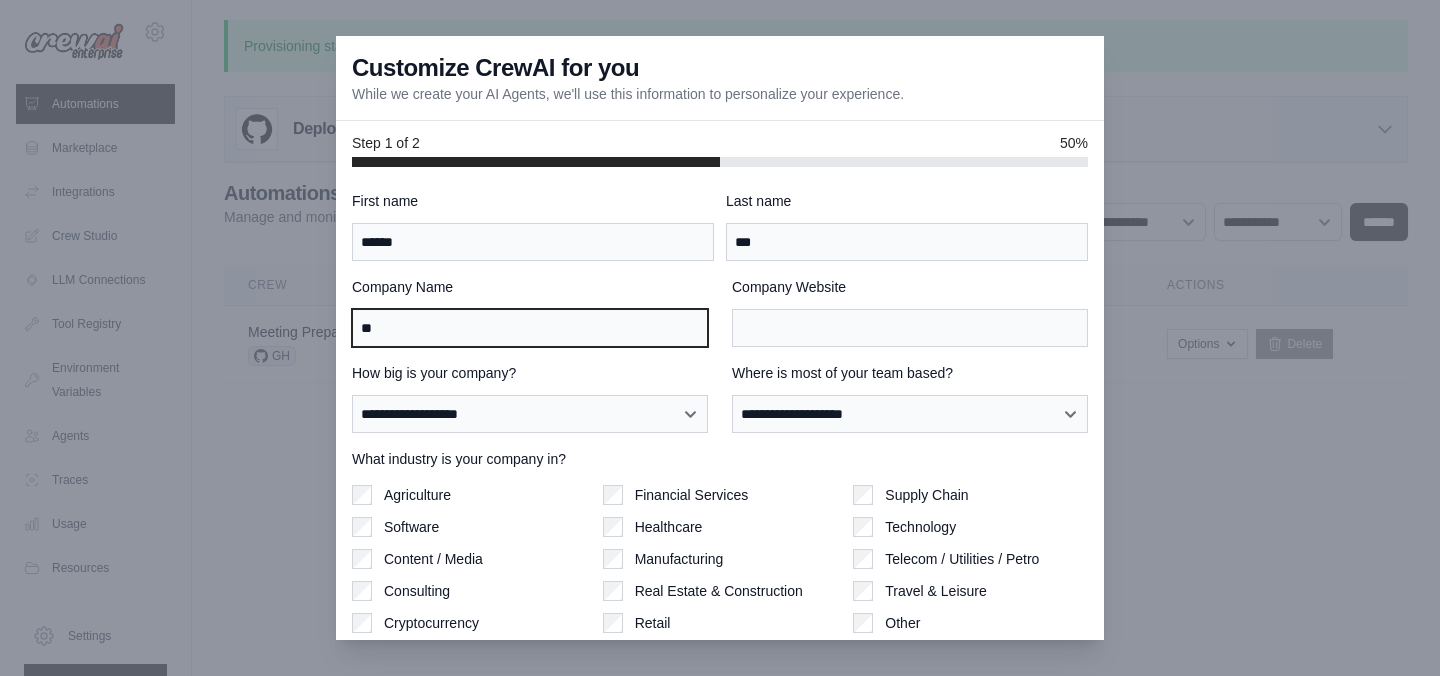 type on "*" 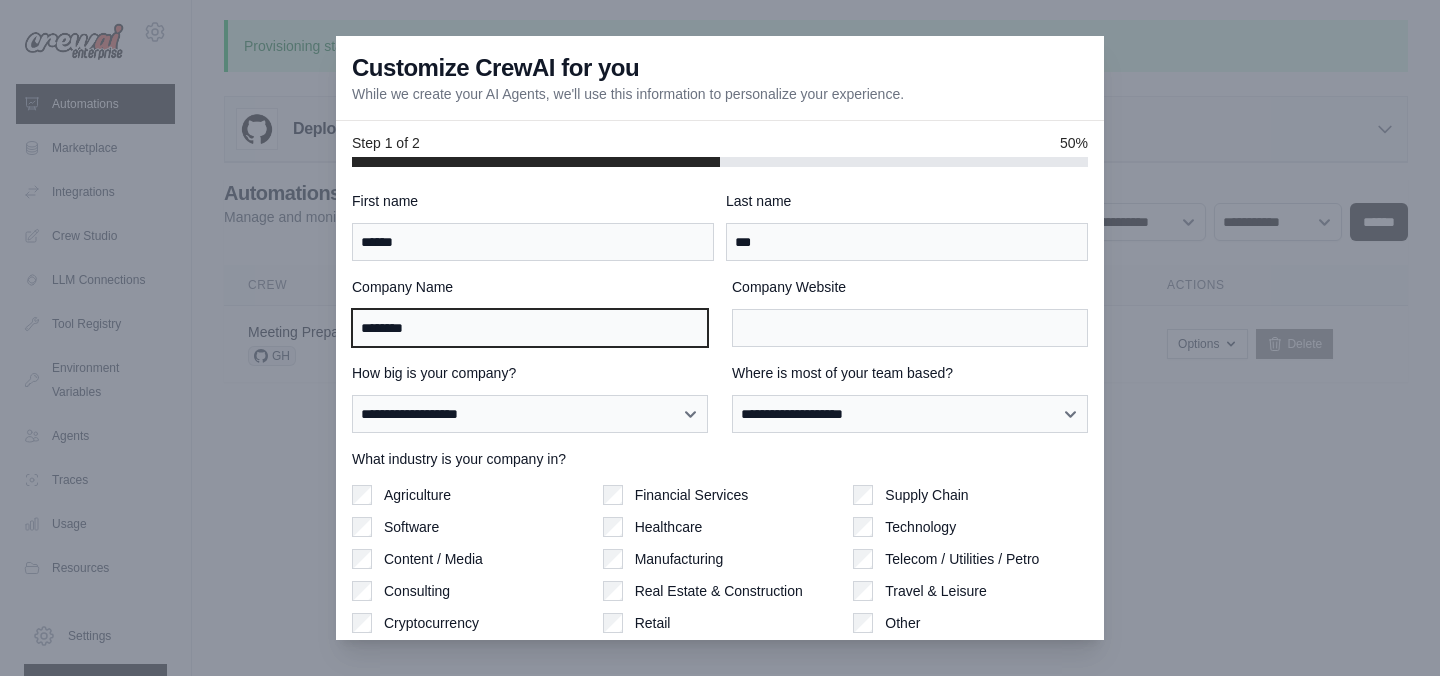 type on "********" 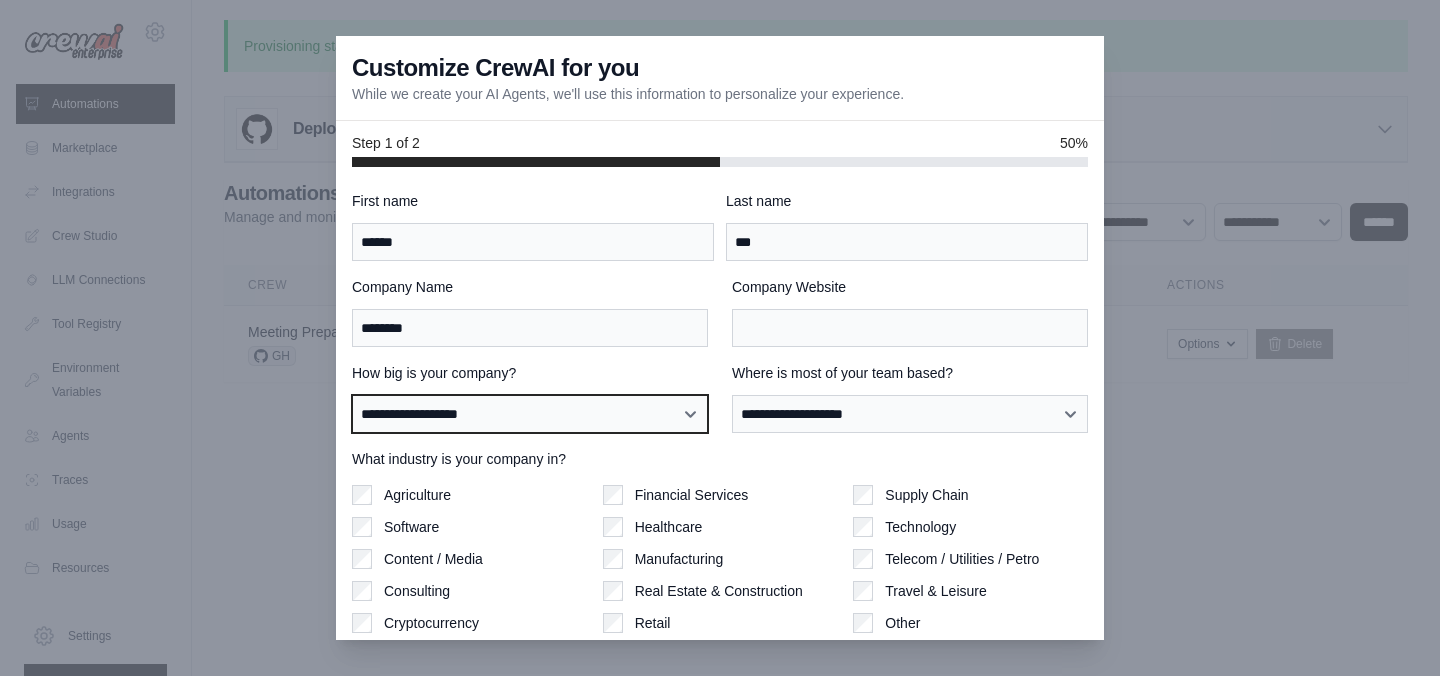 click on "**********" at bounding box center (530, 414) 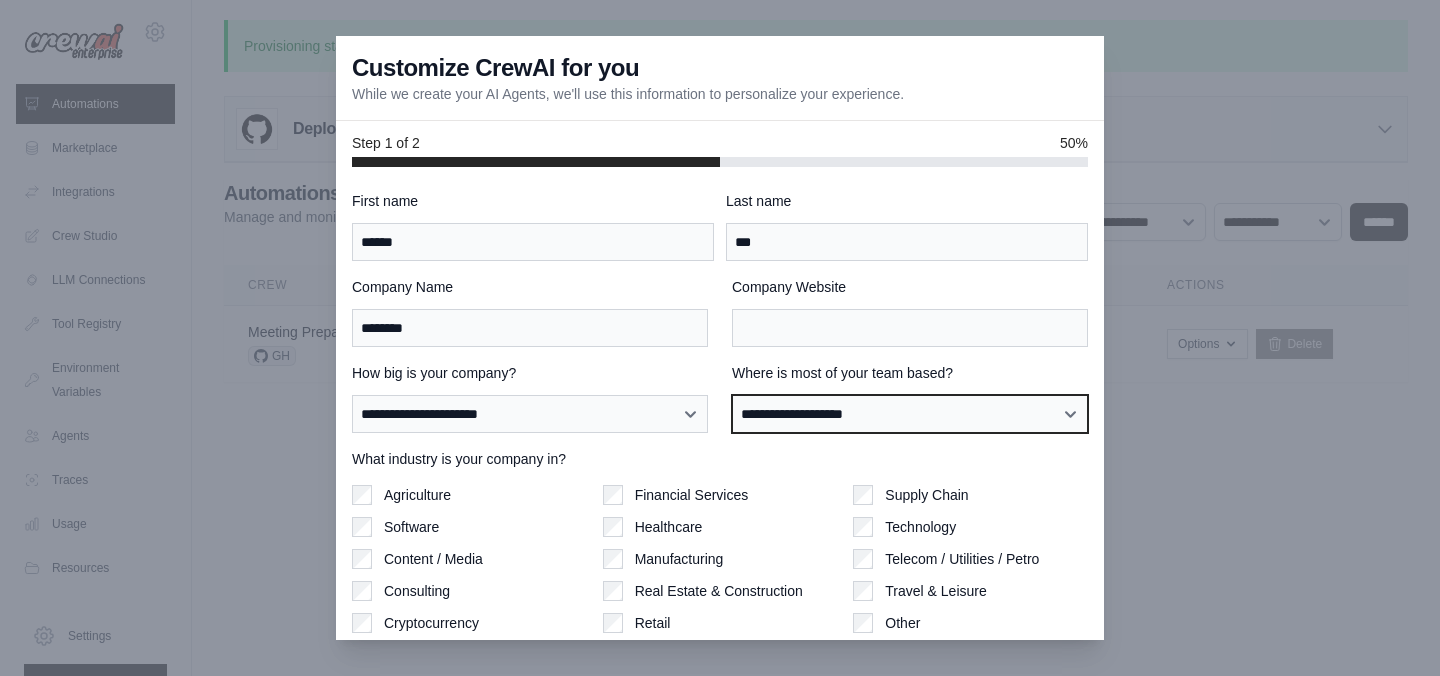 click on "**********" at bounding box center (910, 414) 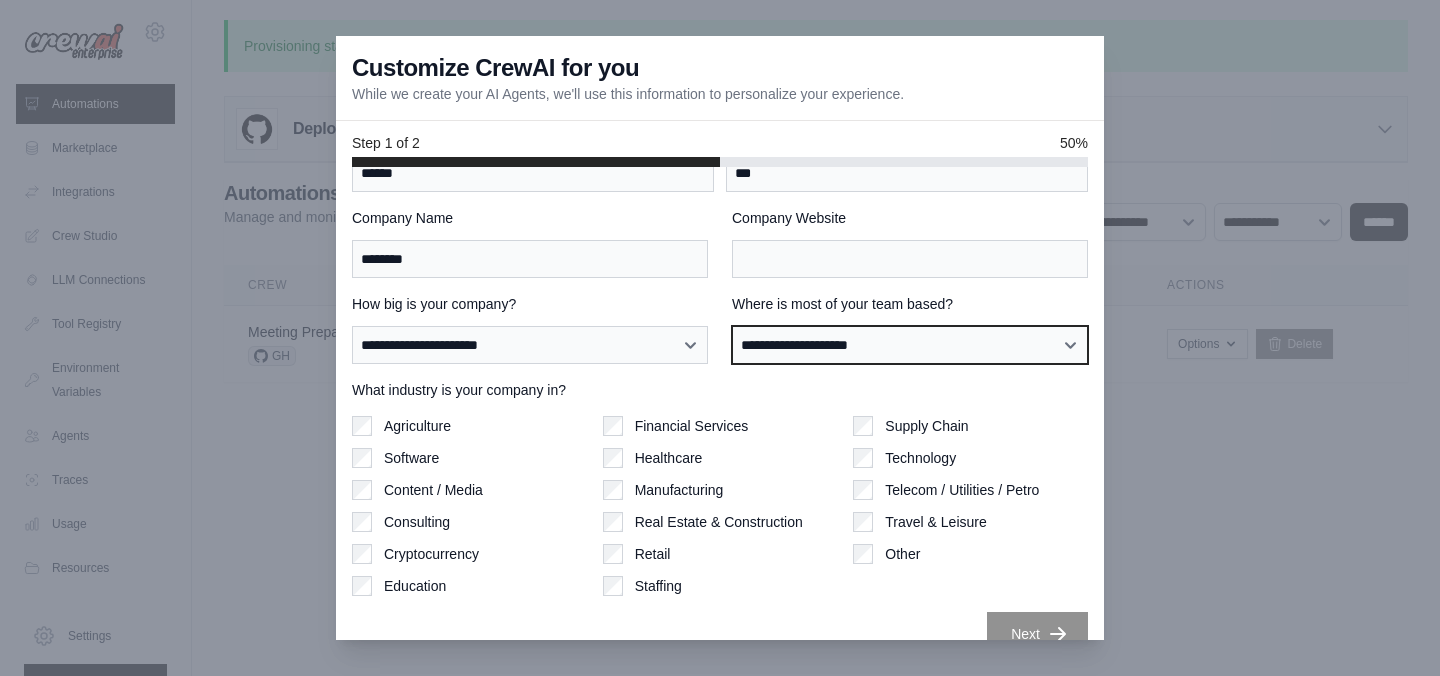 scroll, scrollTop: 101, scrollLeft: 0, axis: vertical 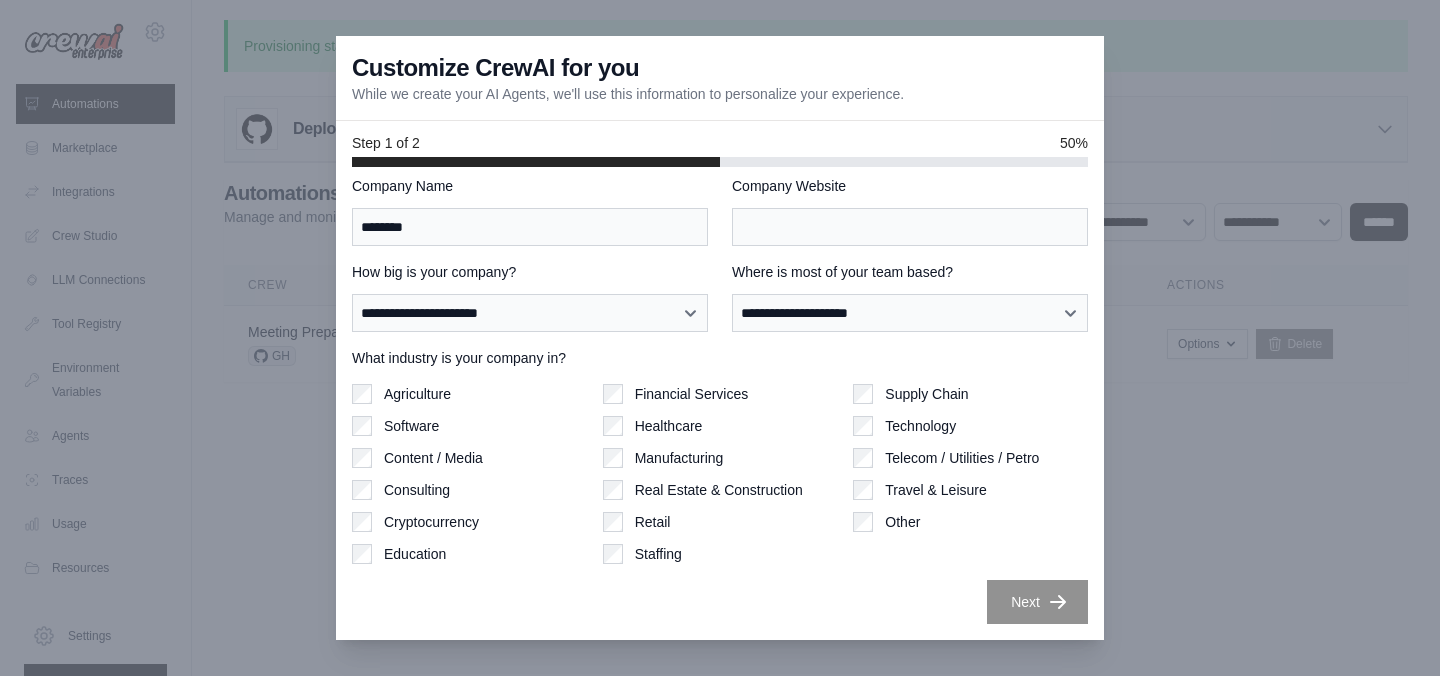 click on "Software" at bounding box center [411, 426] 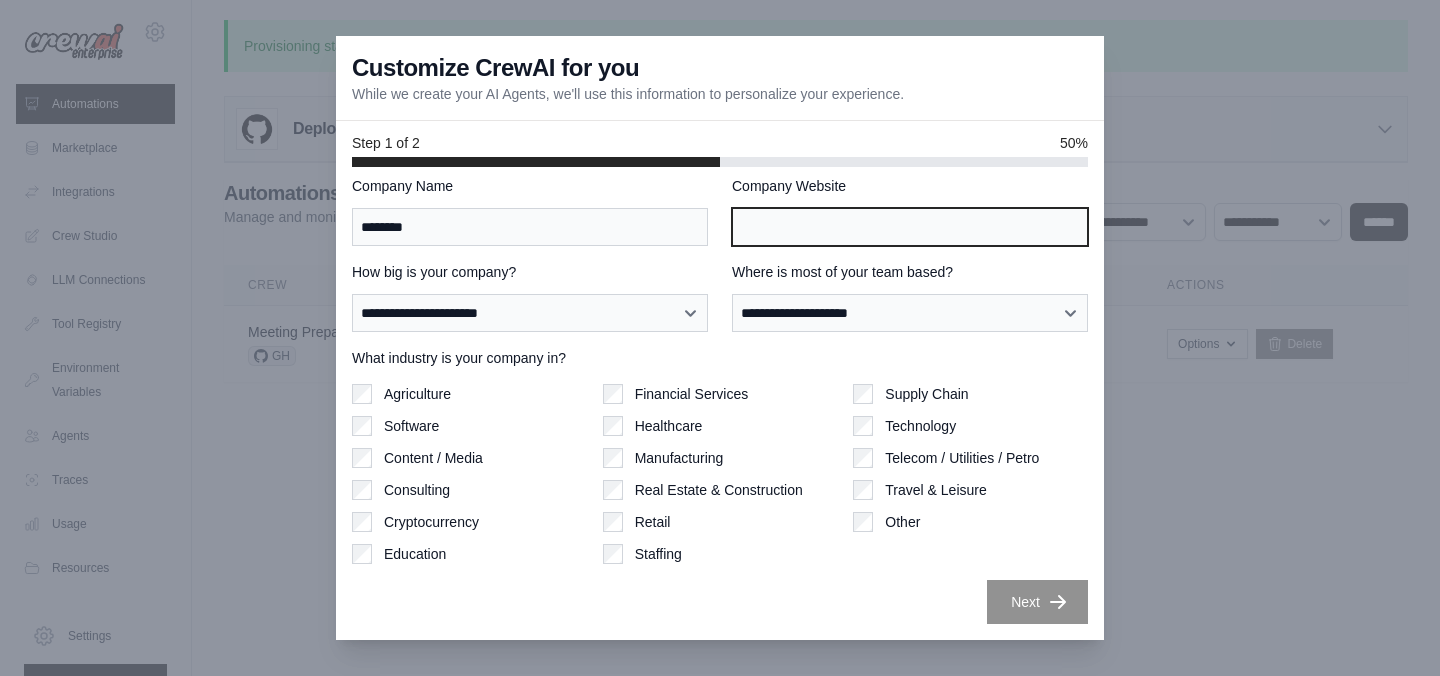 click on "Company Website" at bounding box center (910, 227) 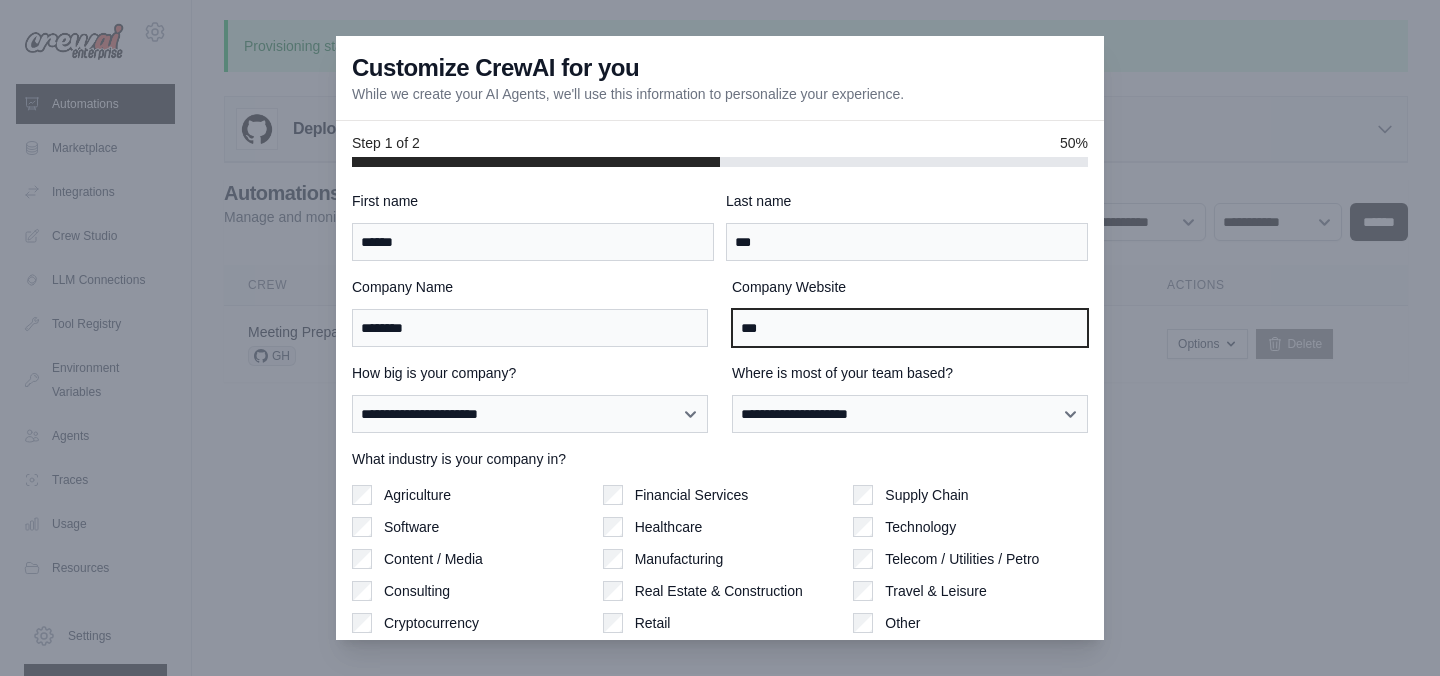 scroll, scrollTop: 101, scrollLeft: 0, axis: vertical 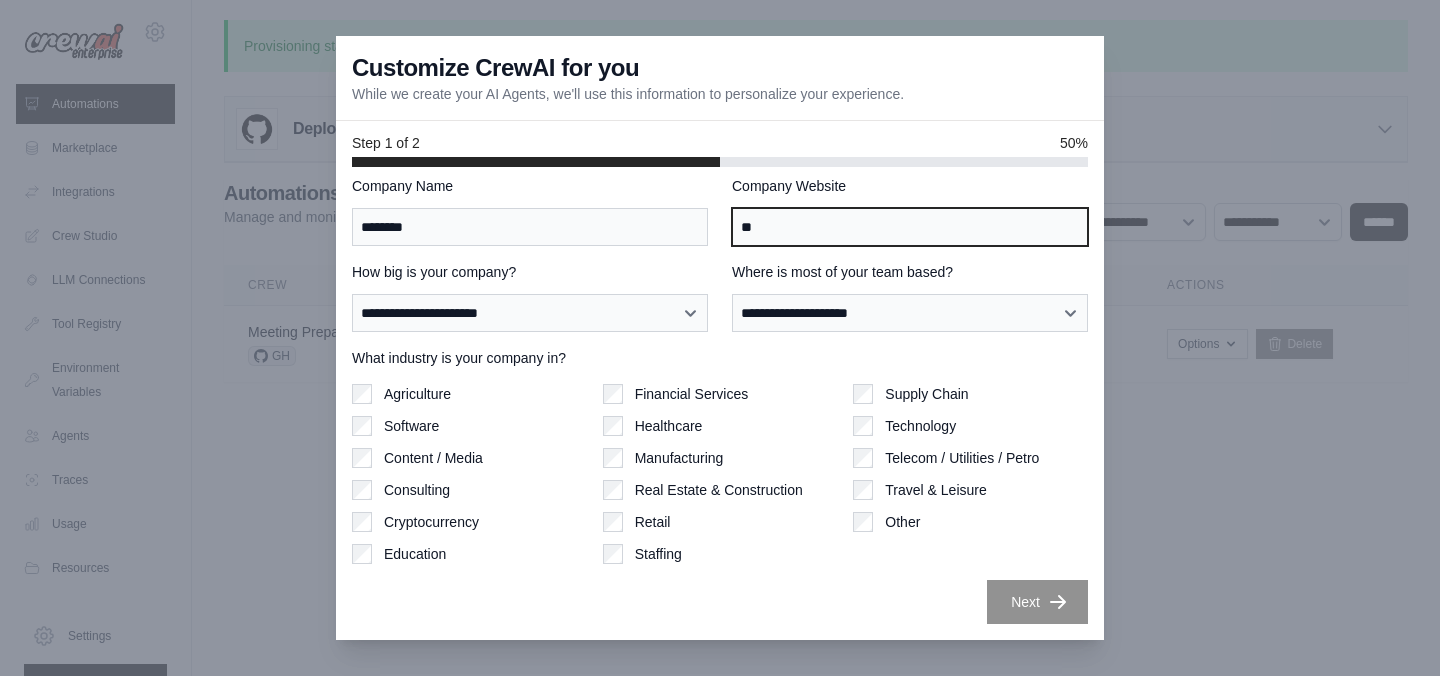 type on "*" 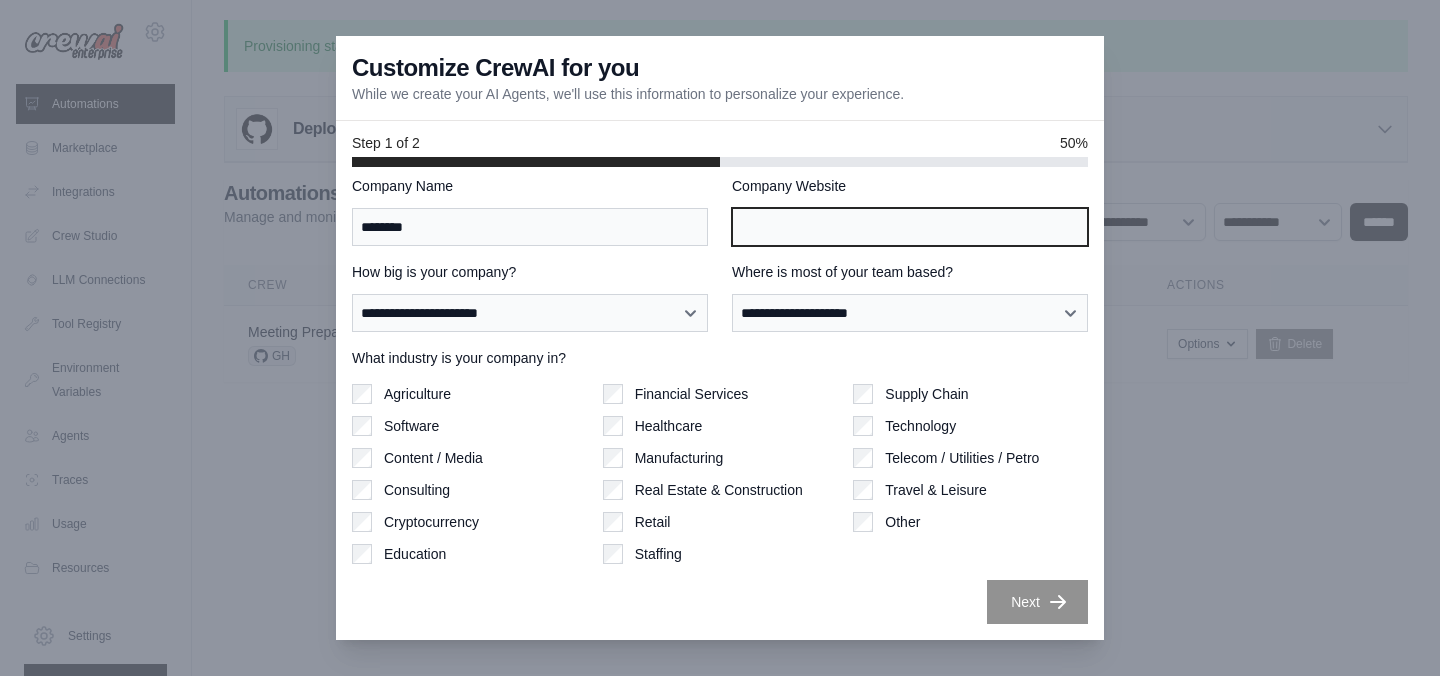 type on "*" 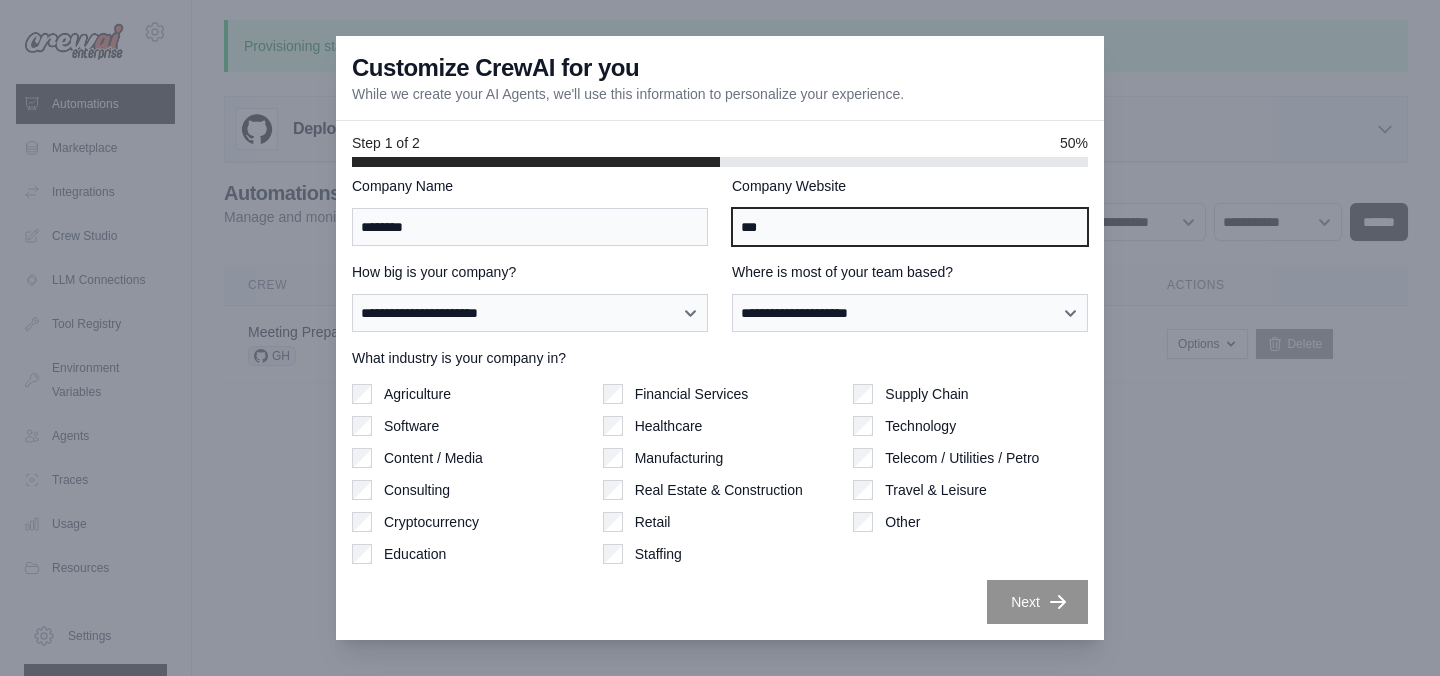 type on "***" 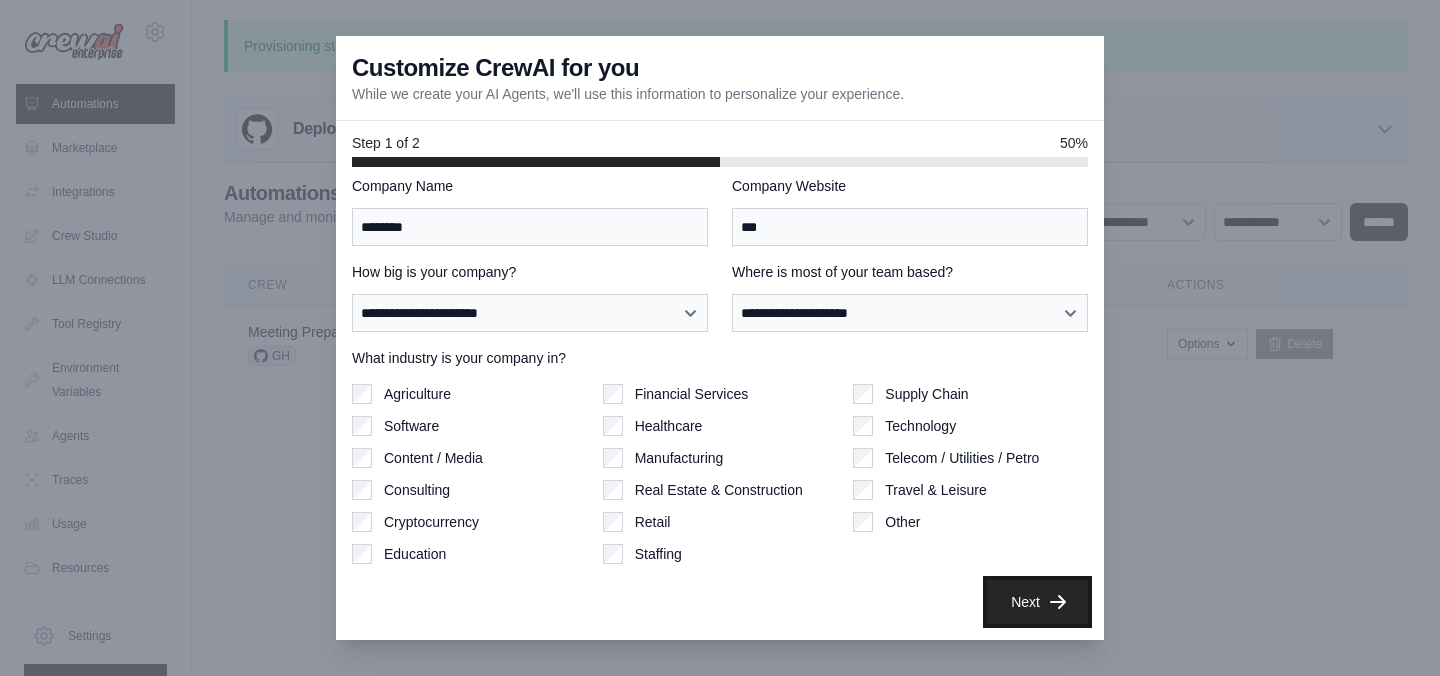 click 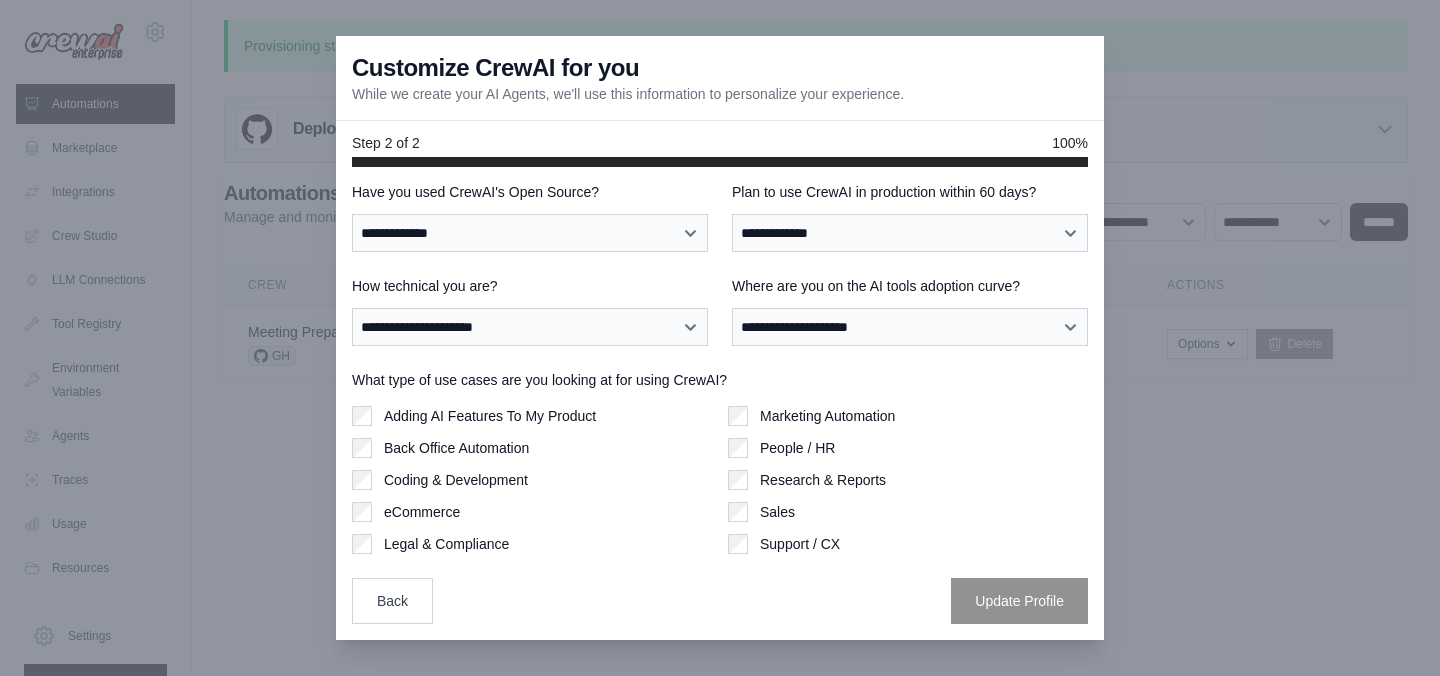 scroll, scrollTop: 9, scrollLeft: 0, axis: vertical 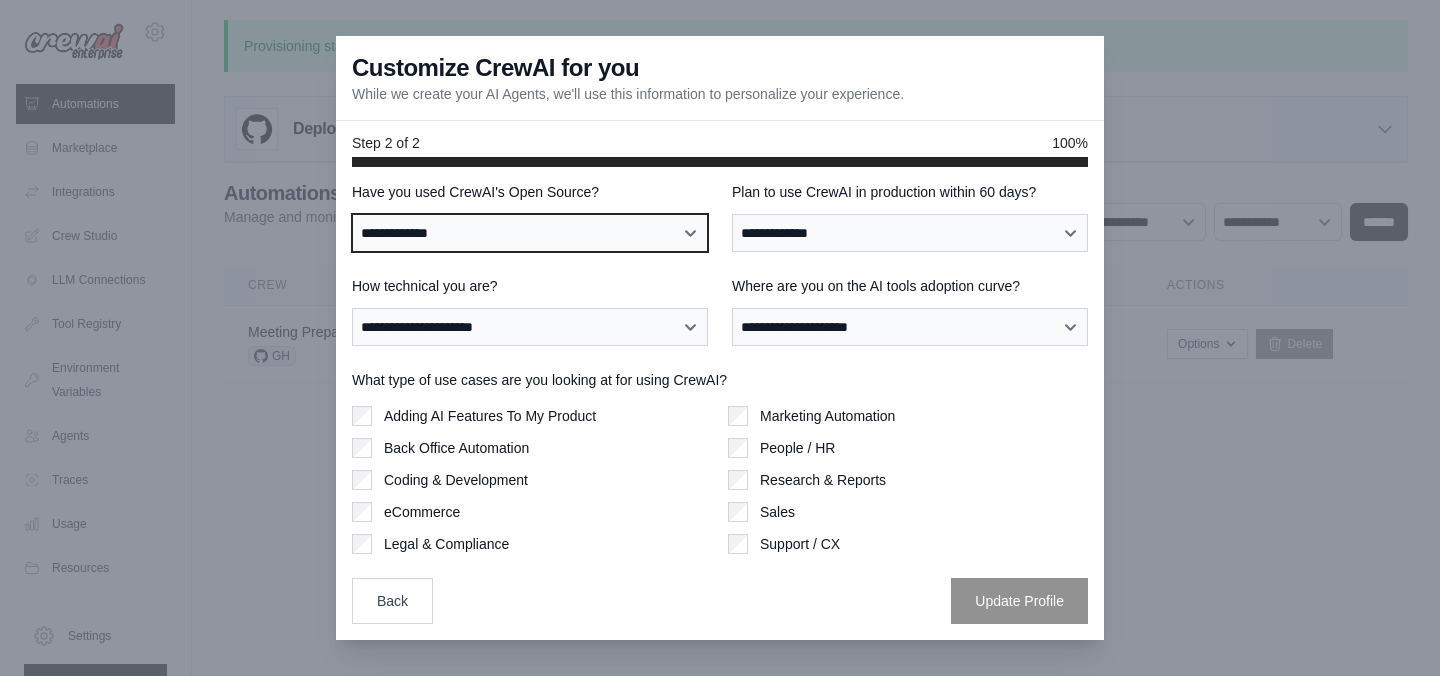 click on "**********" at bounding box center [530, 233] 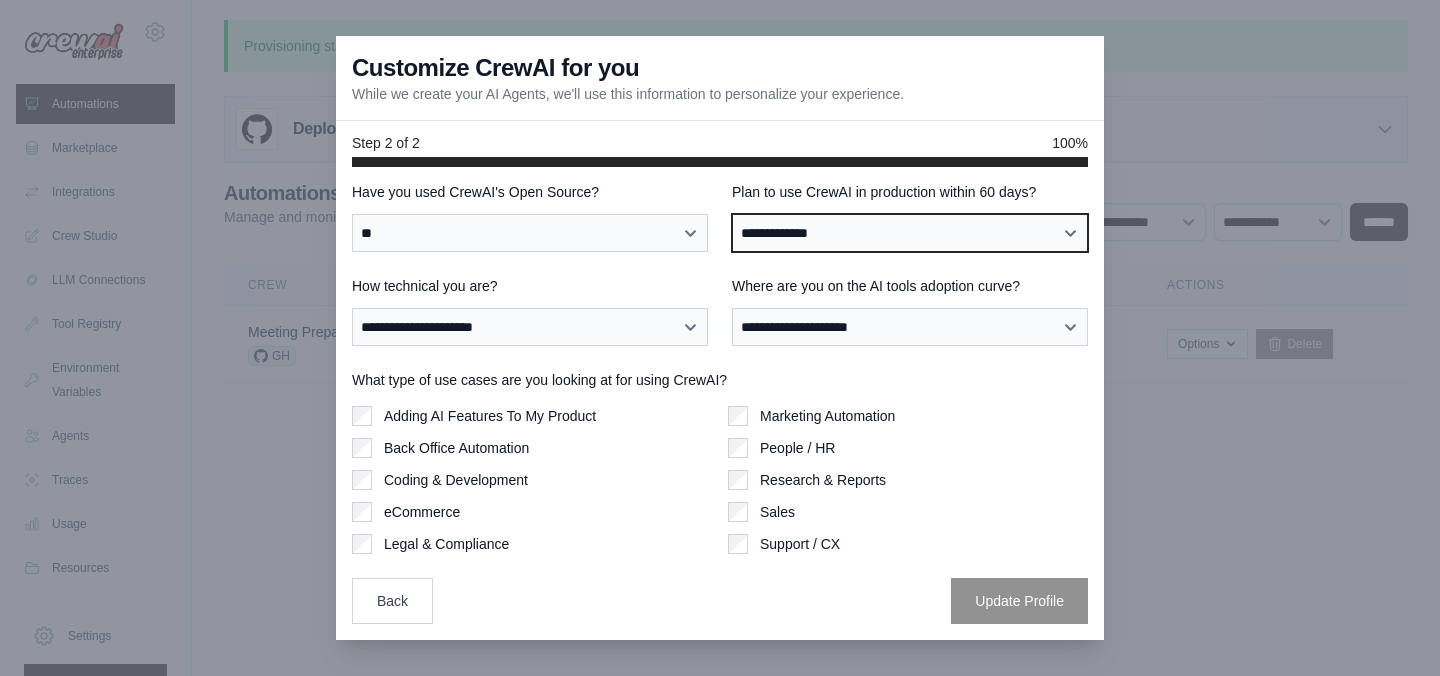click on "**********" at bounding box center (910, 233) 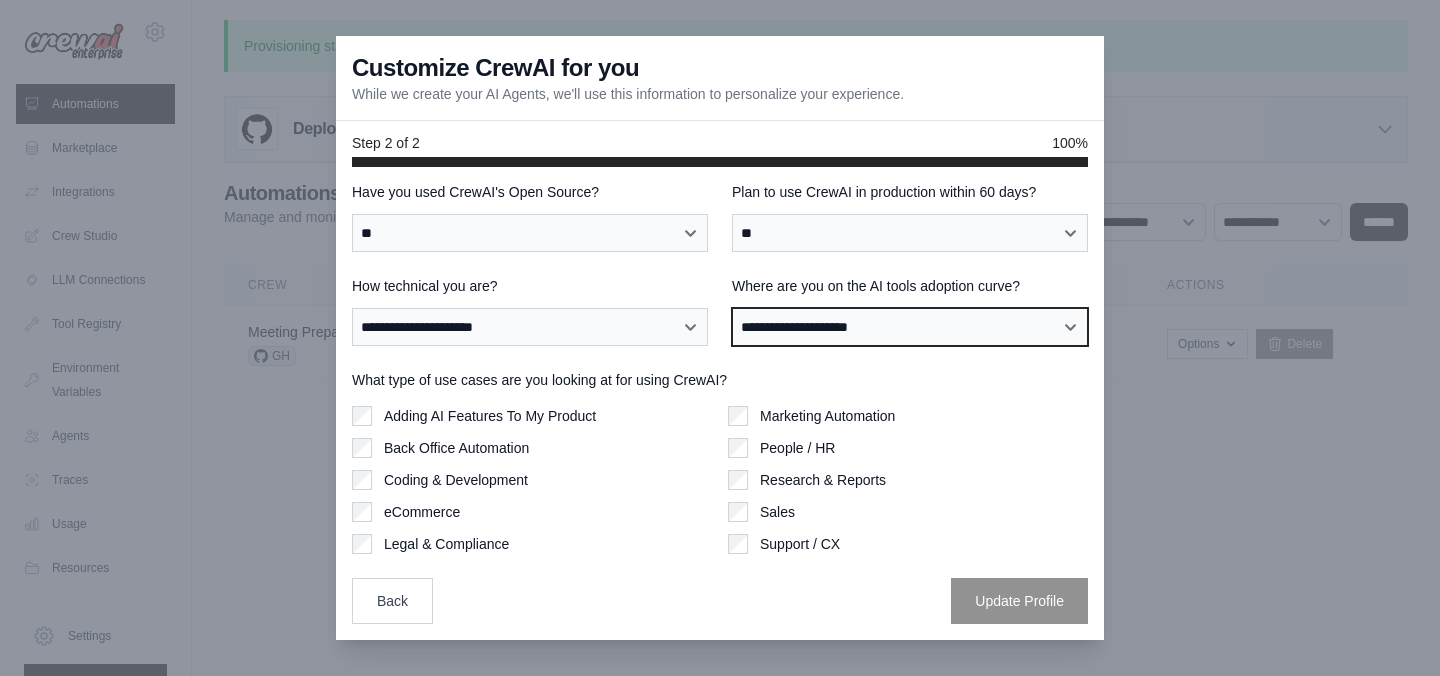 click on "**********" at bounding box center [910, 327] 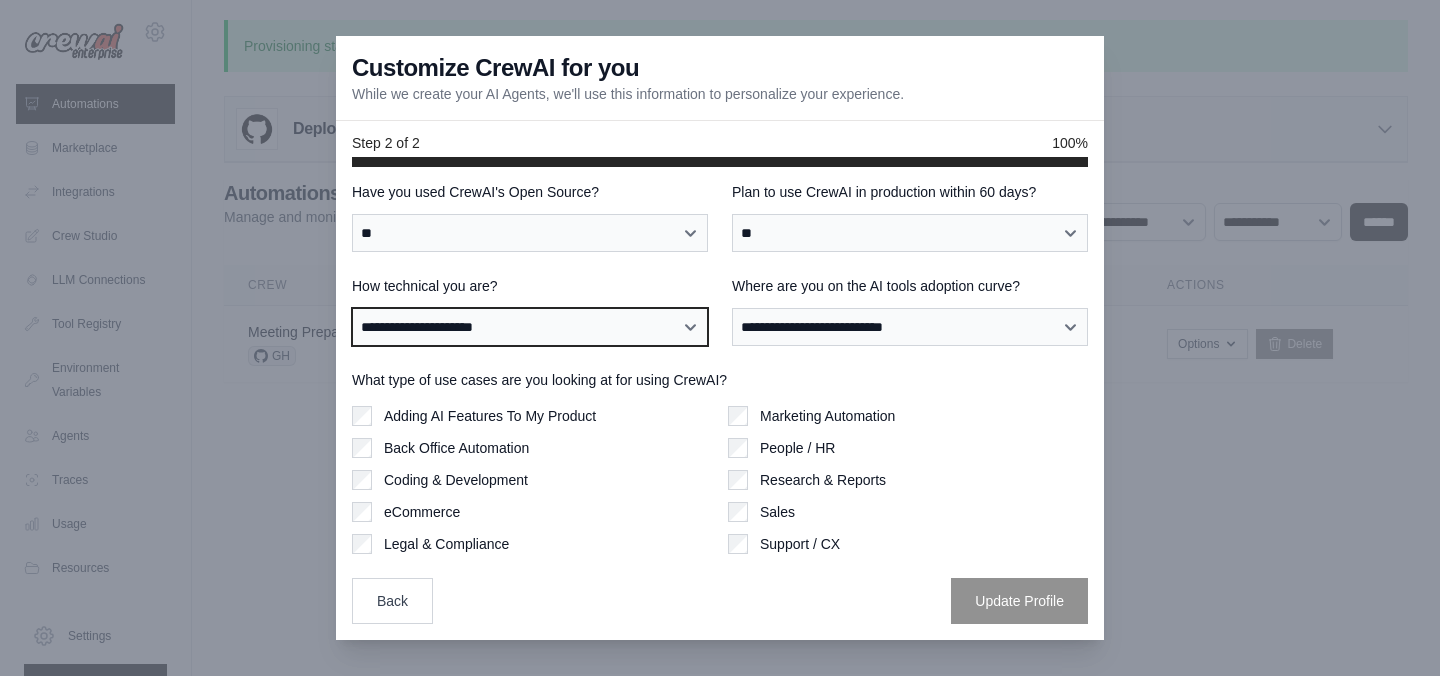 click on "**********" at bounding box center [530, 327] 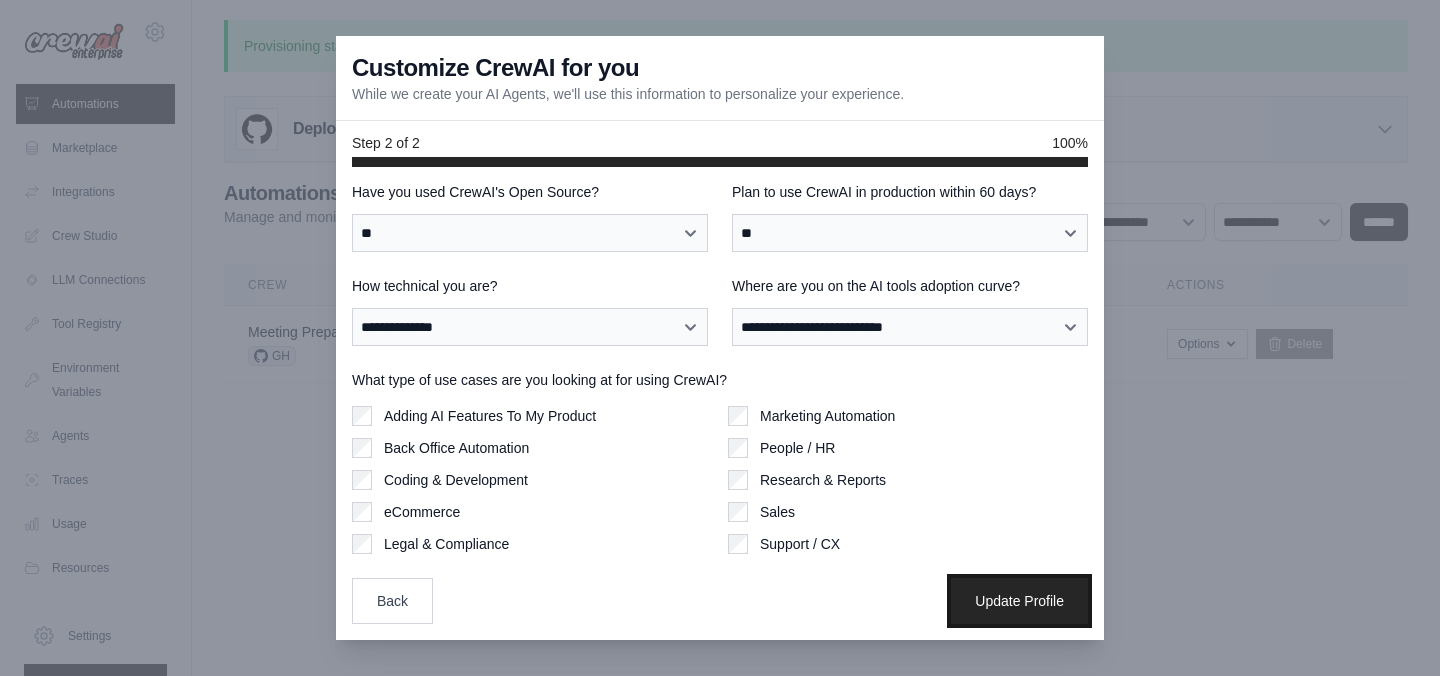 click on "Update Profile" at bounding box center [1019, 601] 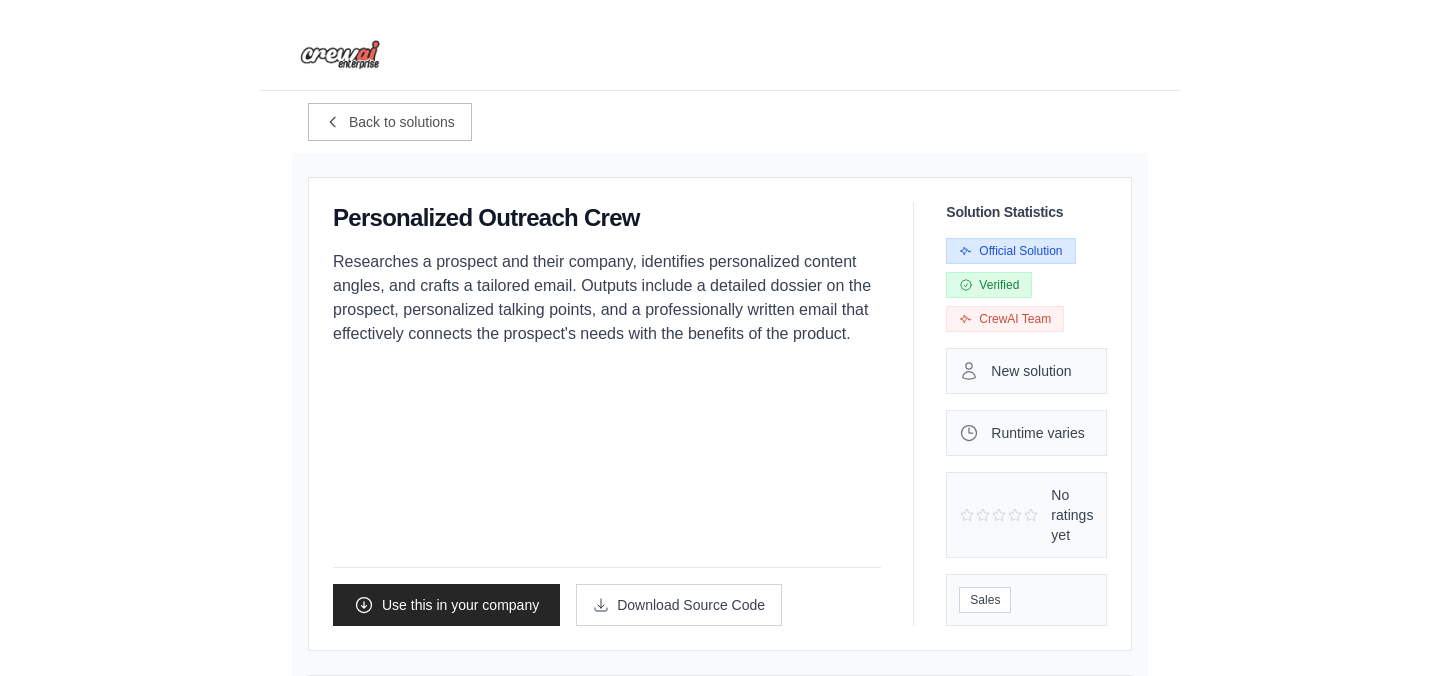 scroll, scrollTop: 0, scrollLeft: 0, axis: both 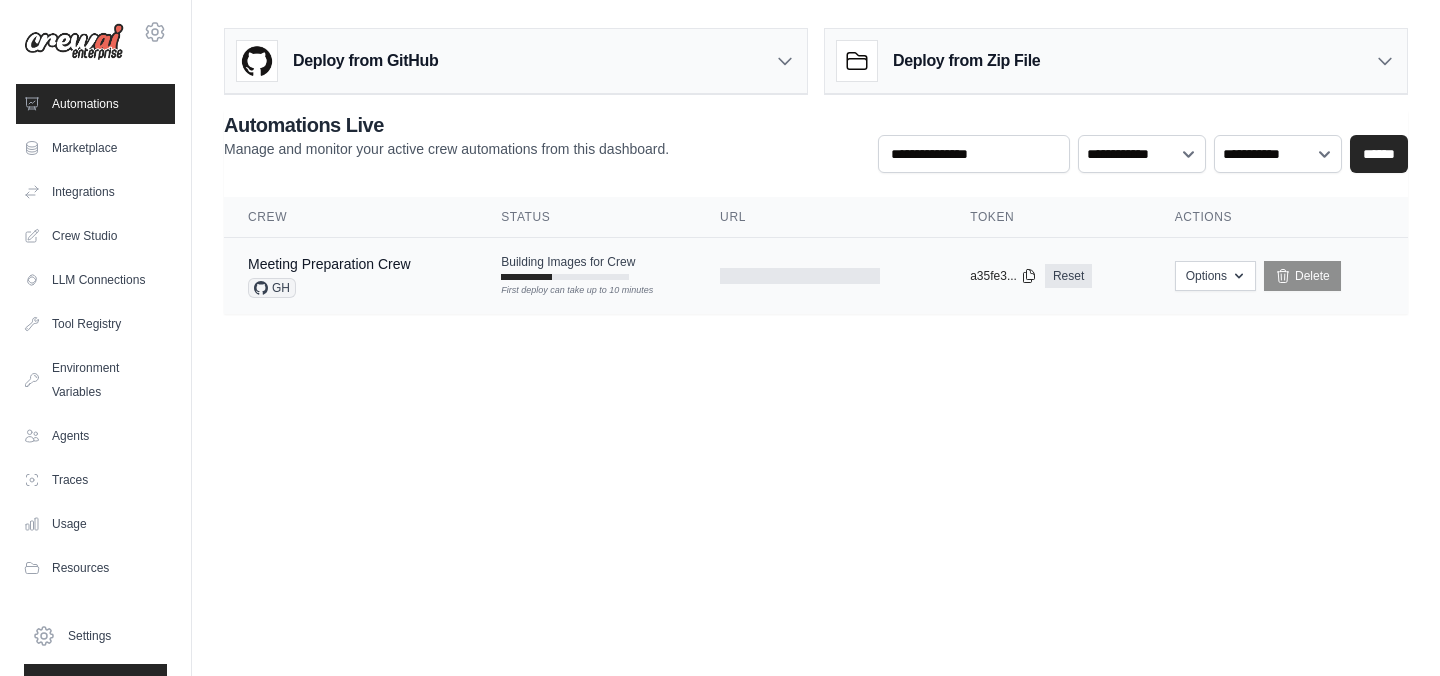 click on "GH" at bounding box center [272, 288] 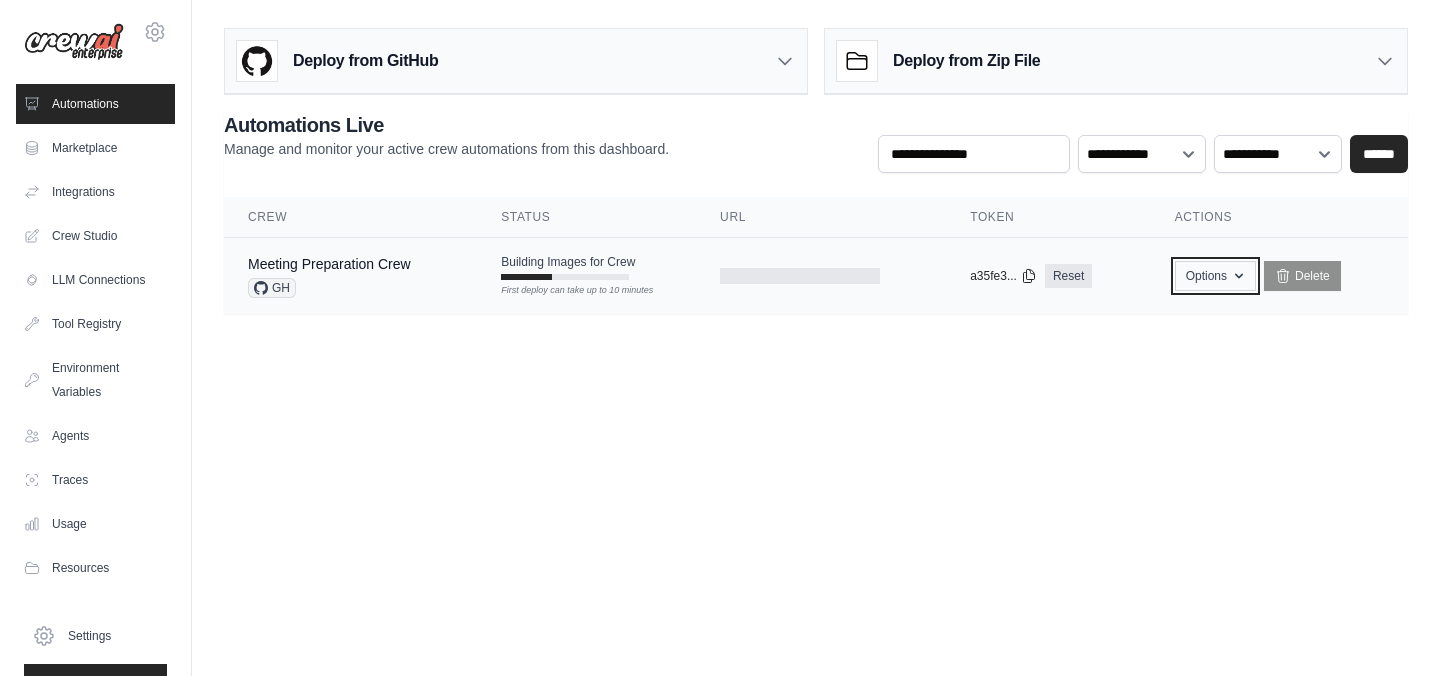 click 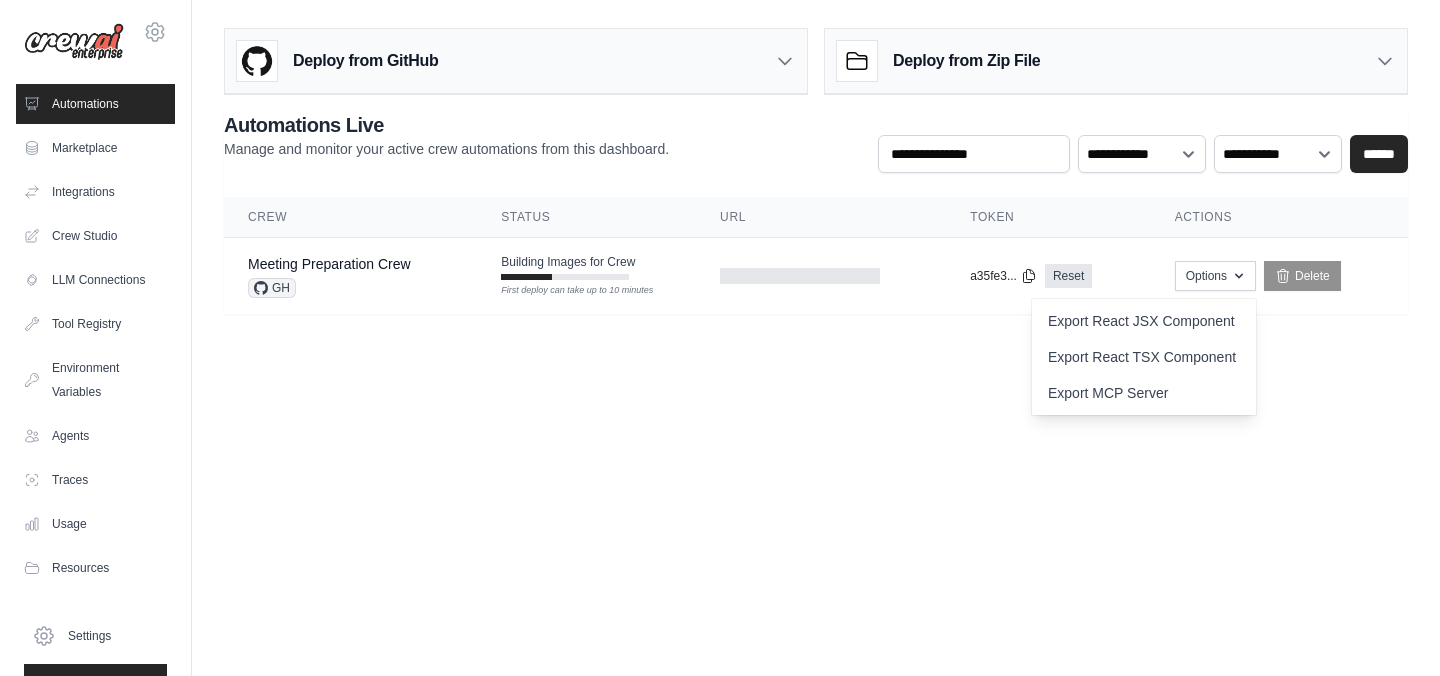 click on "Deploy from GitHub
Deploy your project directly from GitHub. Select a repository and
branch to get started.
Changes will be automatically synchronized with your deployment.
Configure GitHub
Deploy from Zip File
Choose file" at bounding box center [816, 179] 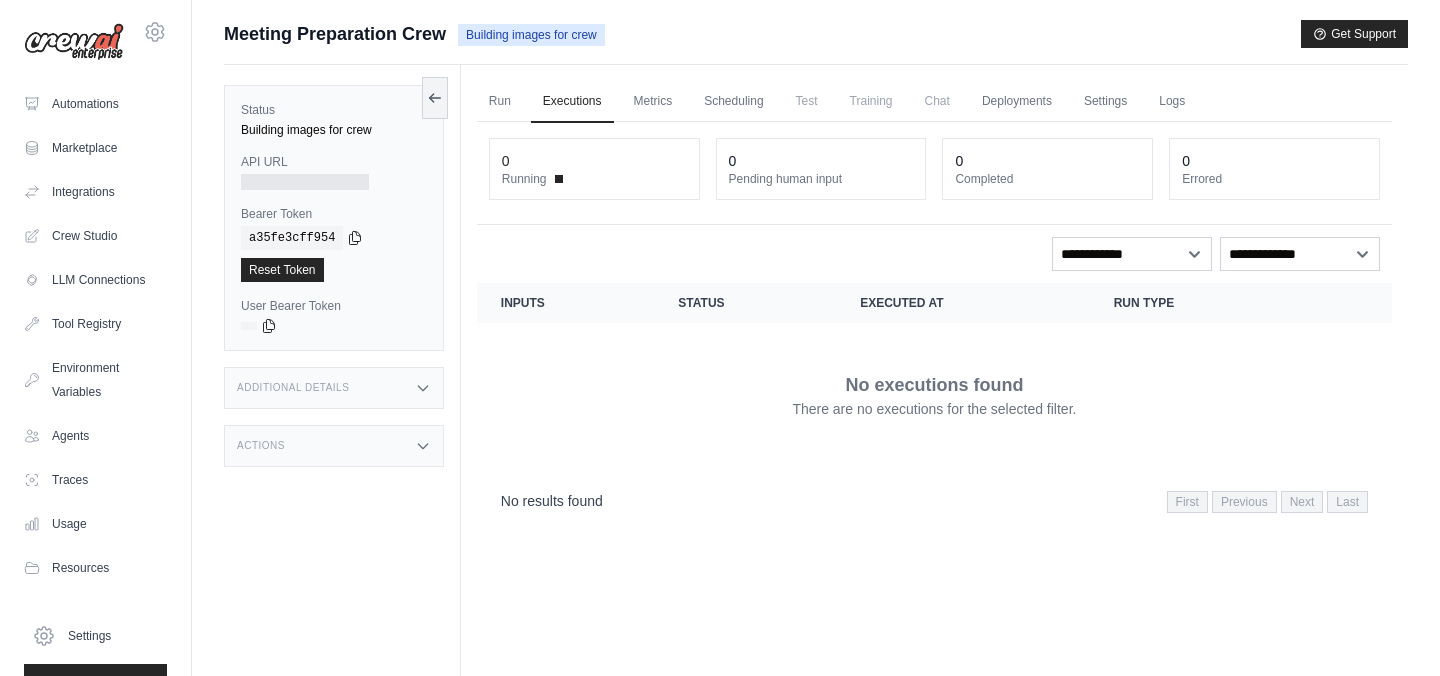 scroll, scrollTop: 0, scrollLeft: 0, axis: both 